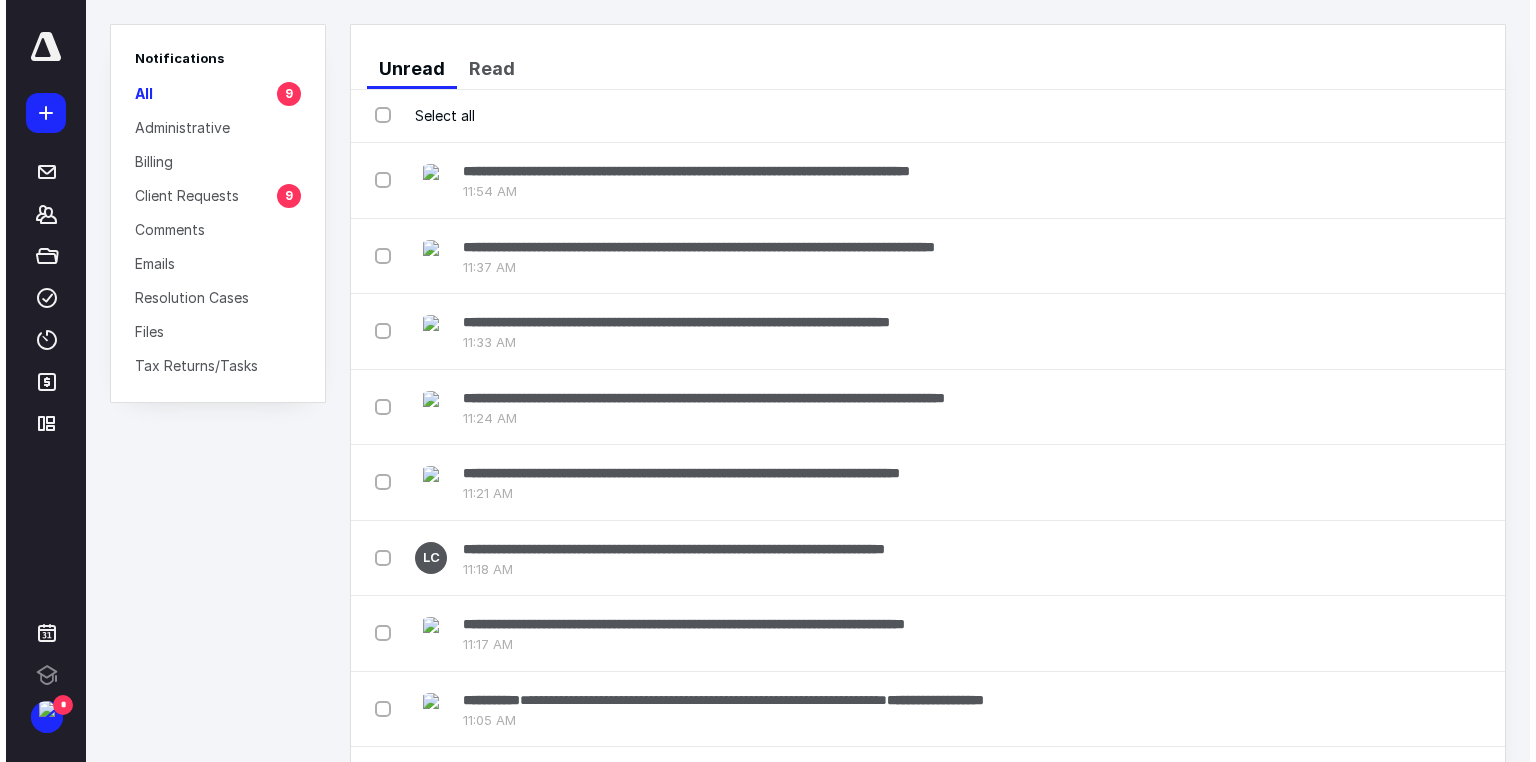 scroll, scrollTop: 0, scrollLeft: 0, axis: both 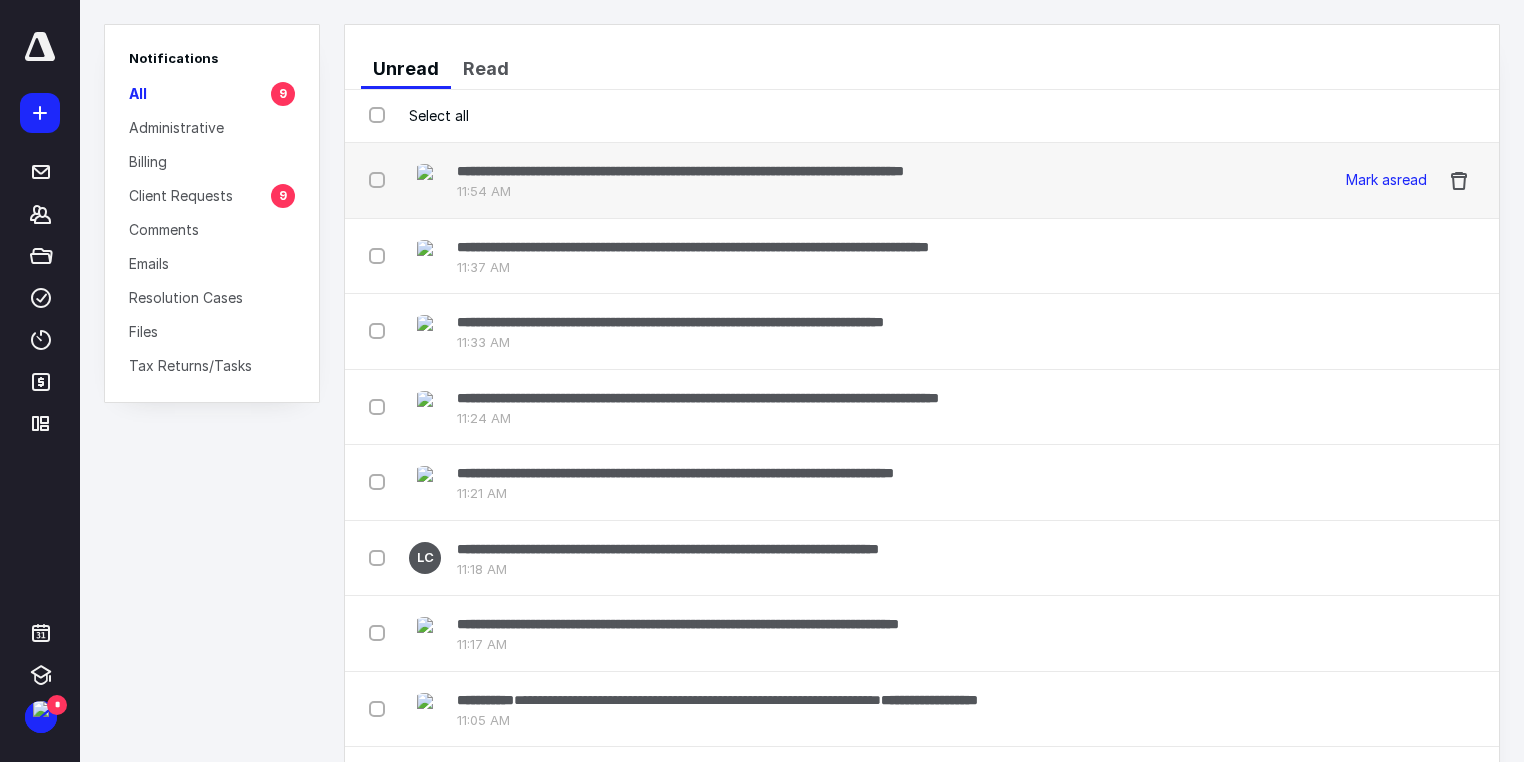 click at bounding box center [381, 179] 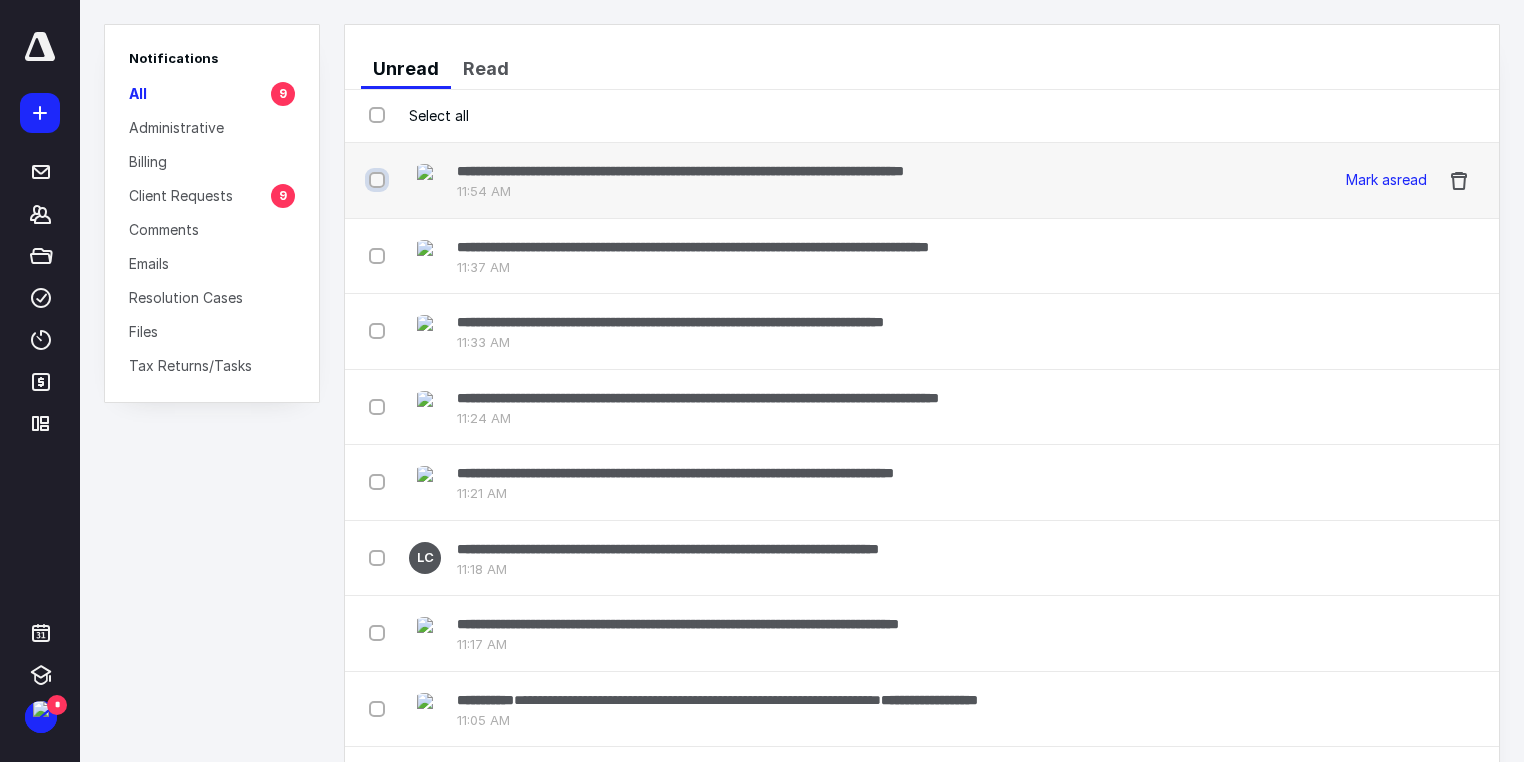 click at bounding box center (379, 180) 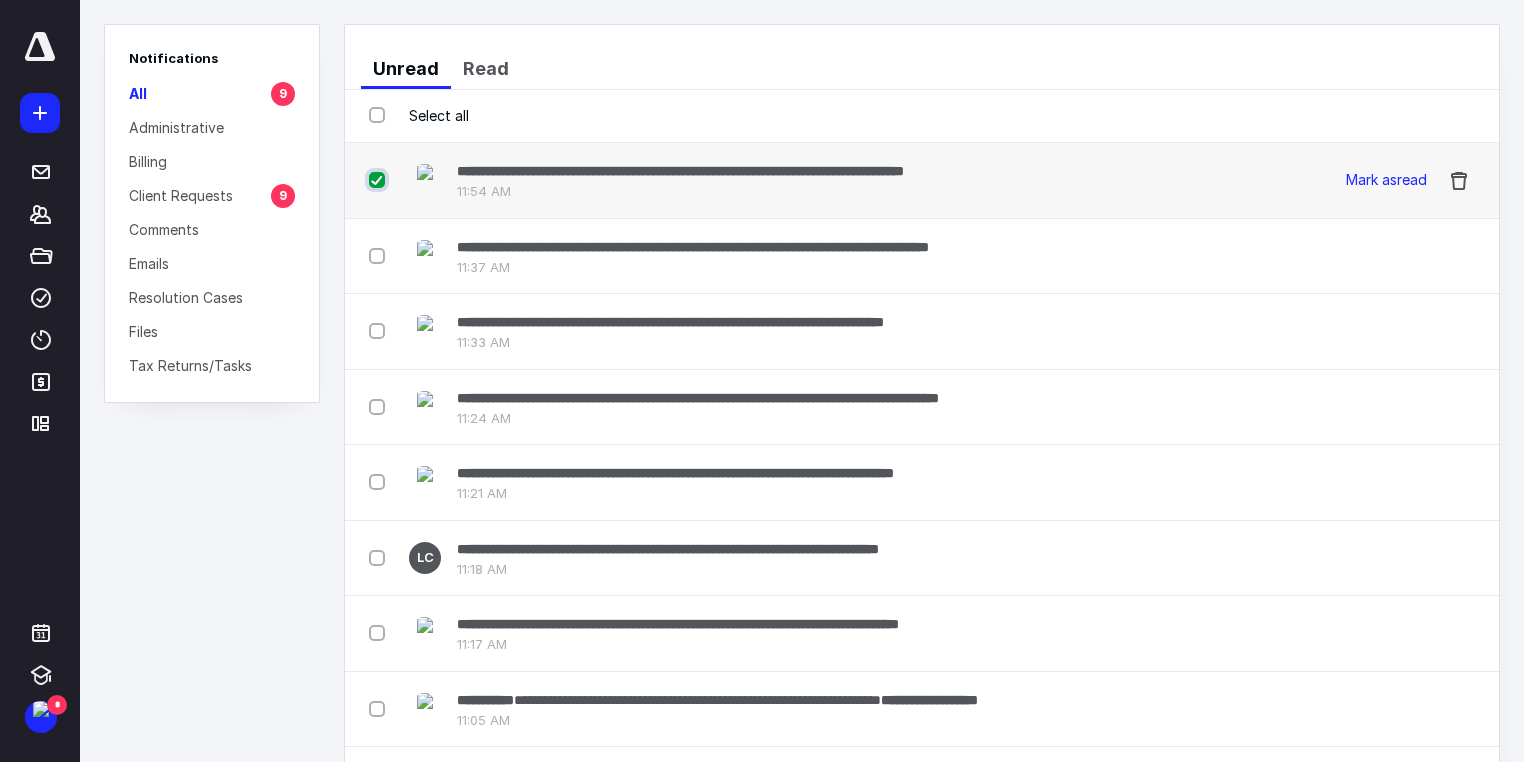 checkbox on "true" 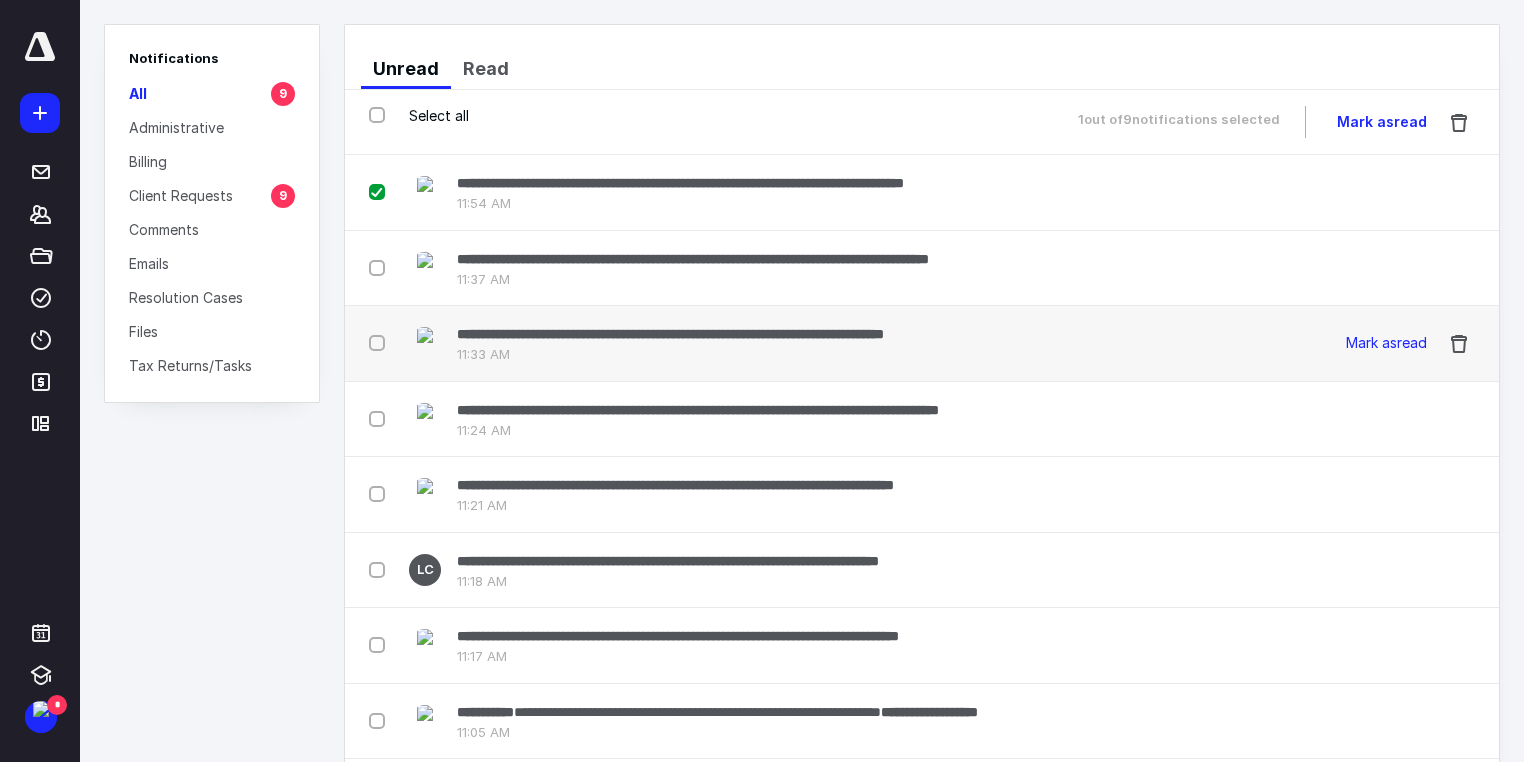 click at bounding box center (381, 342) 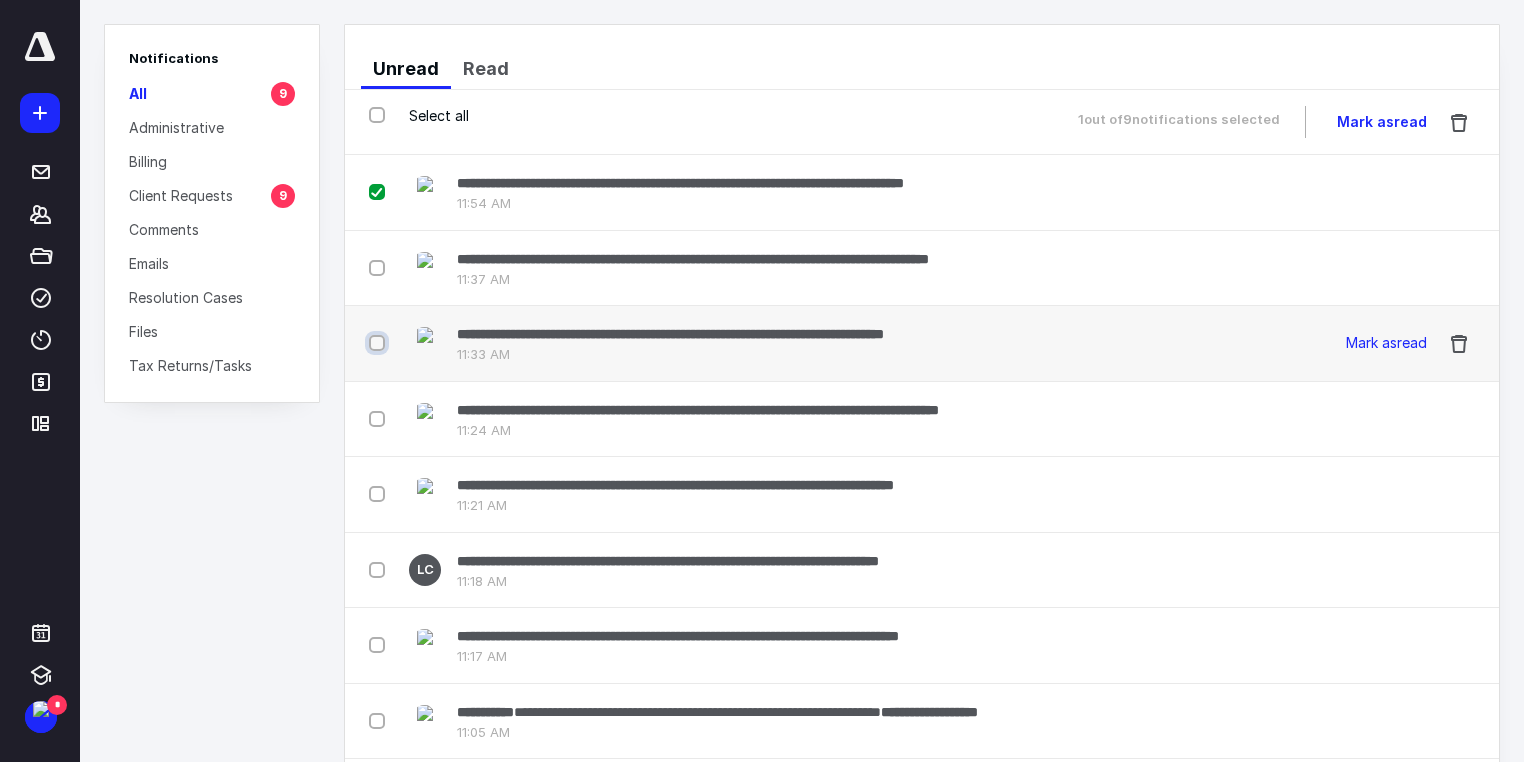 click at bounding box center [379, 343] 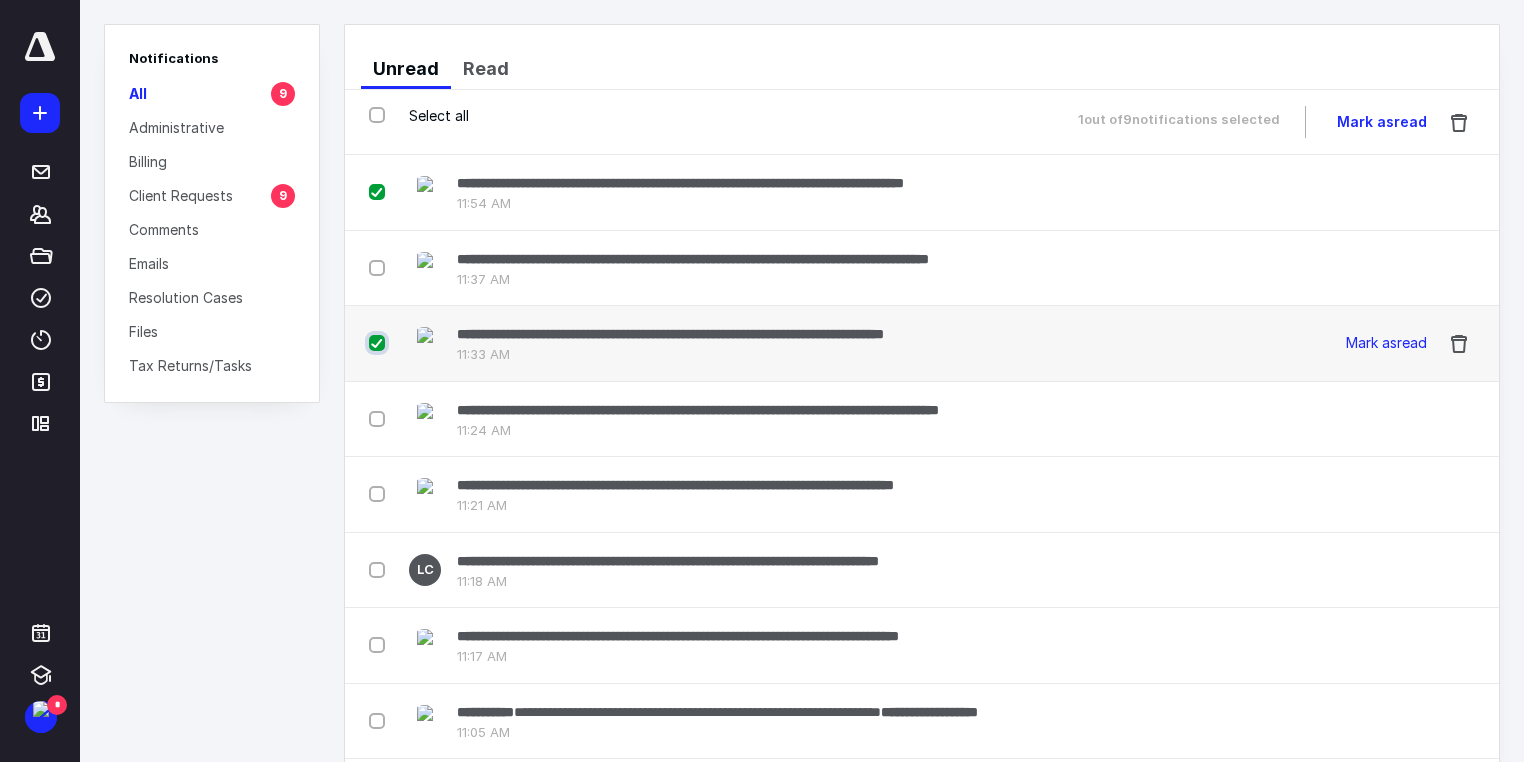 checkbox on "true" 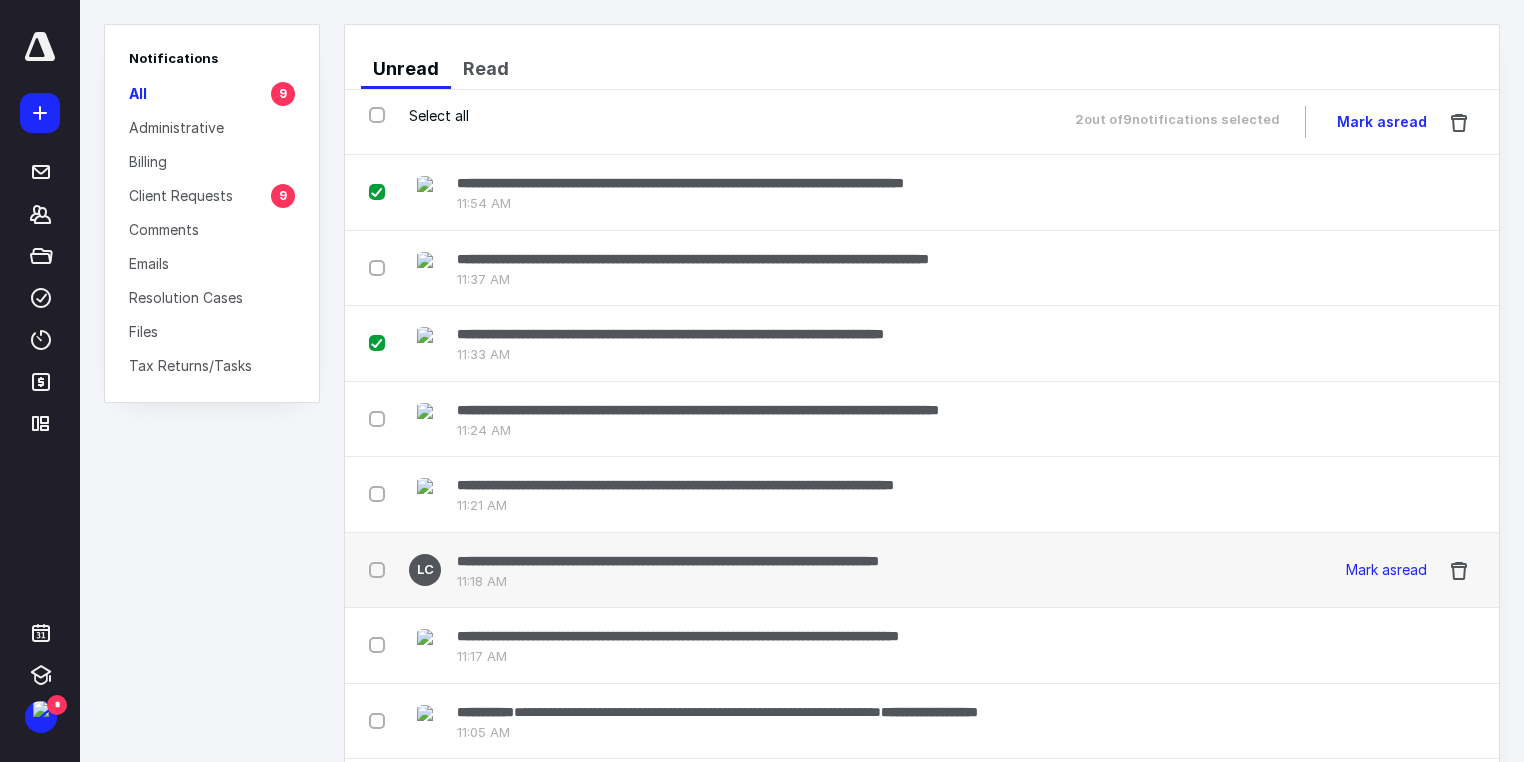 click at bounding box center (381, 569) 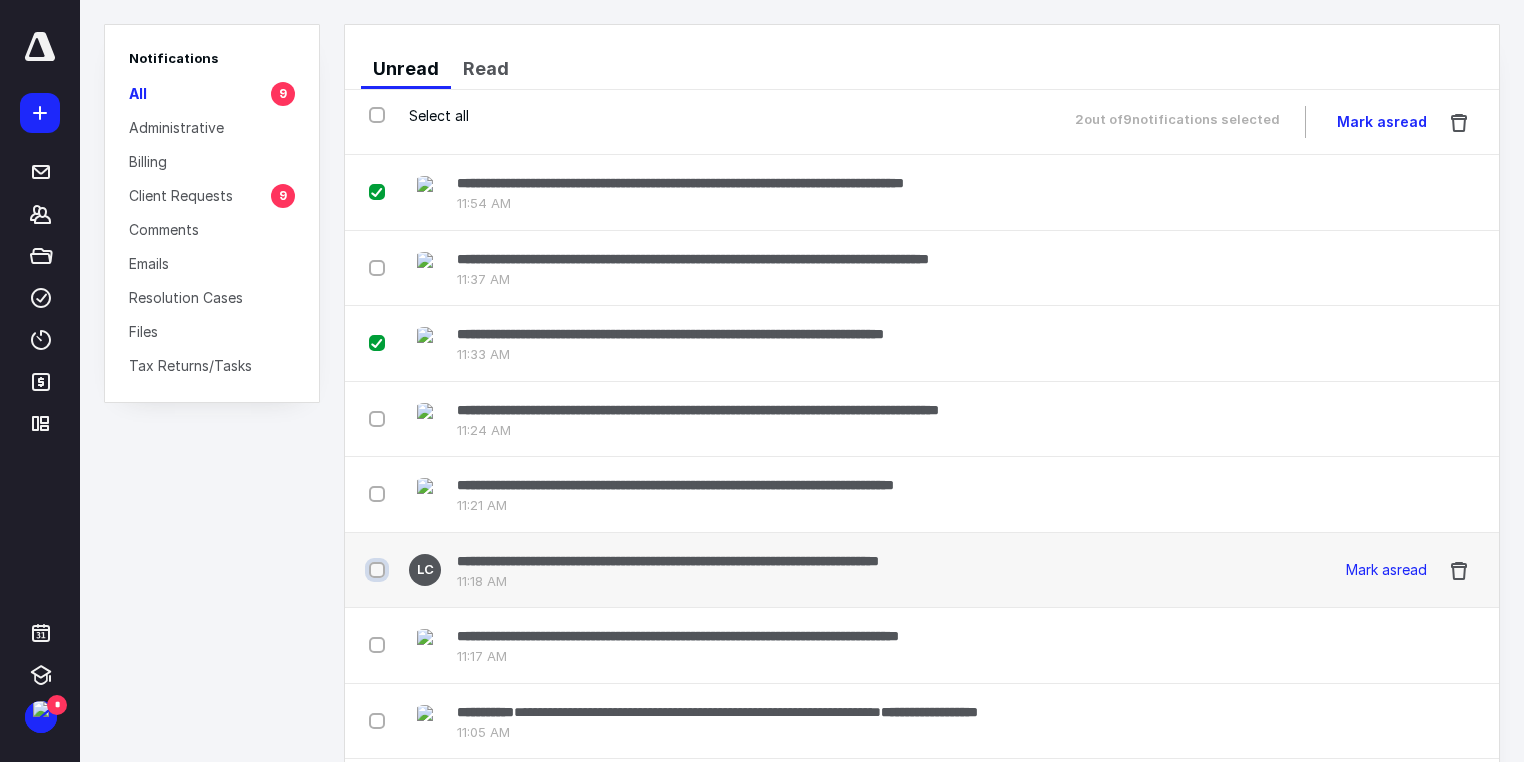 click at bounding box center (379, 570) 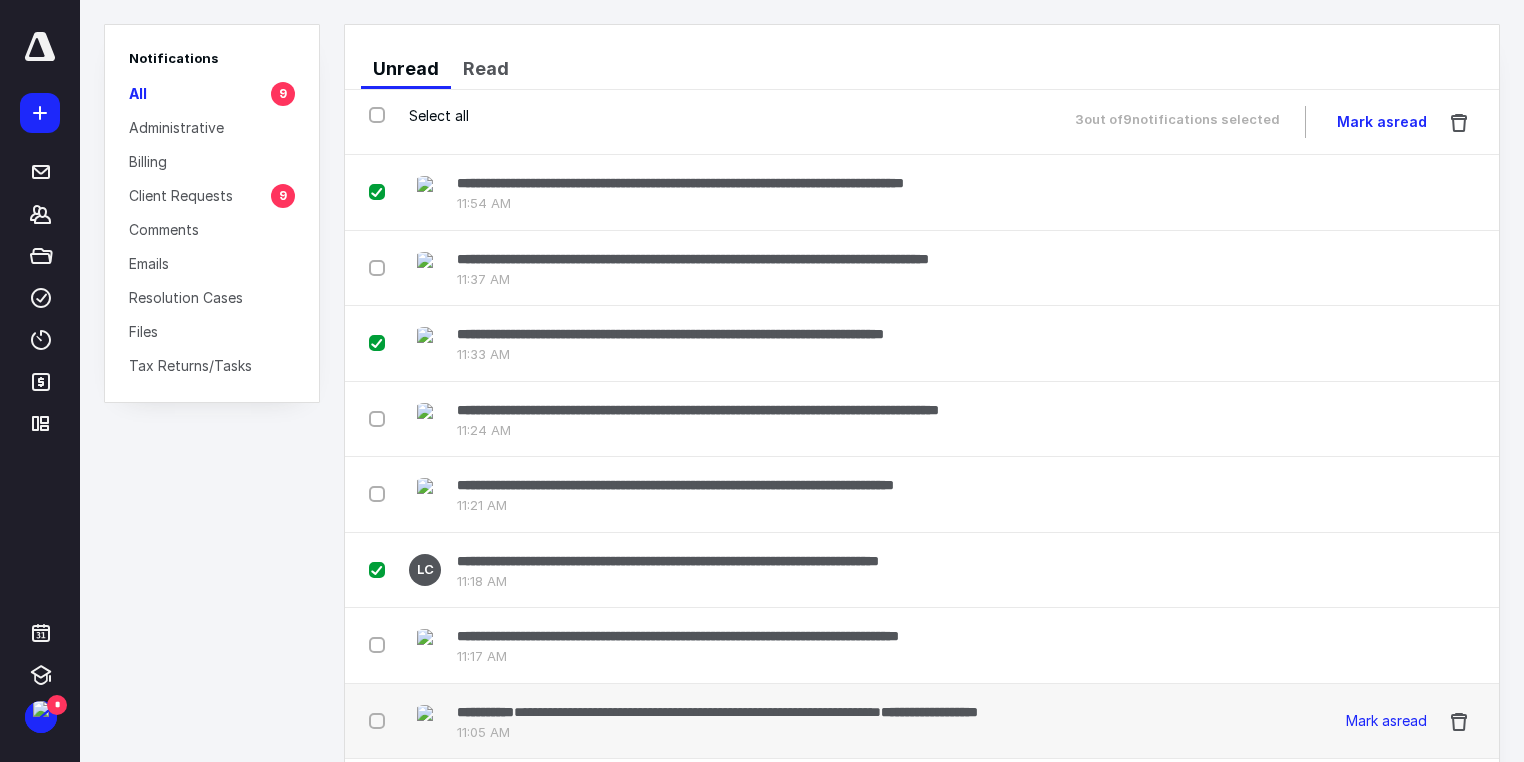 click at bounding box center [381, 720] 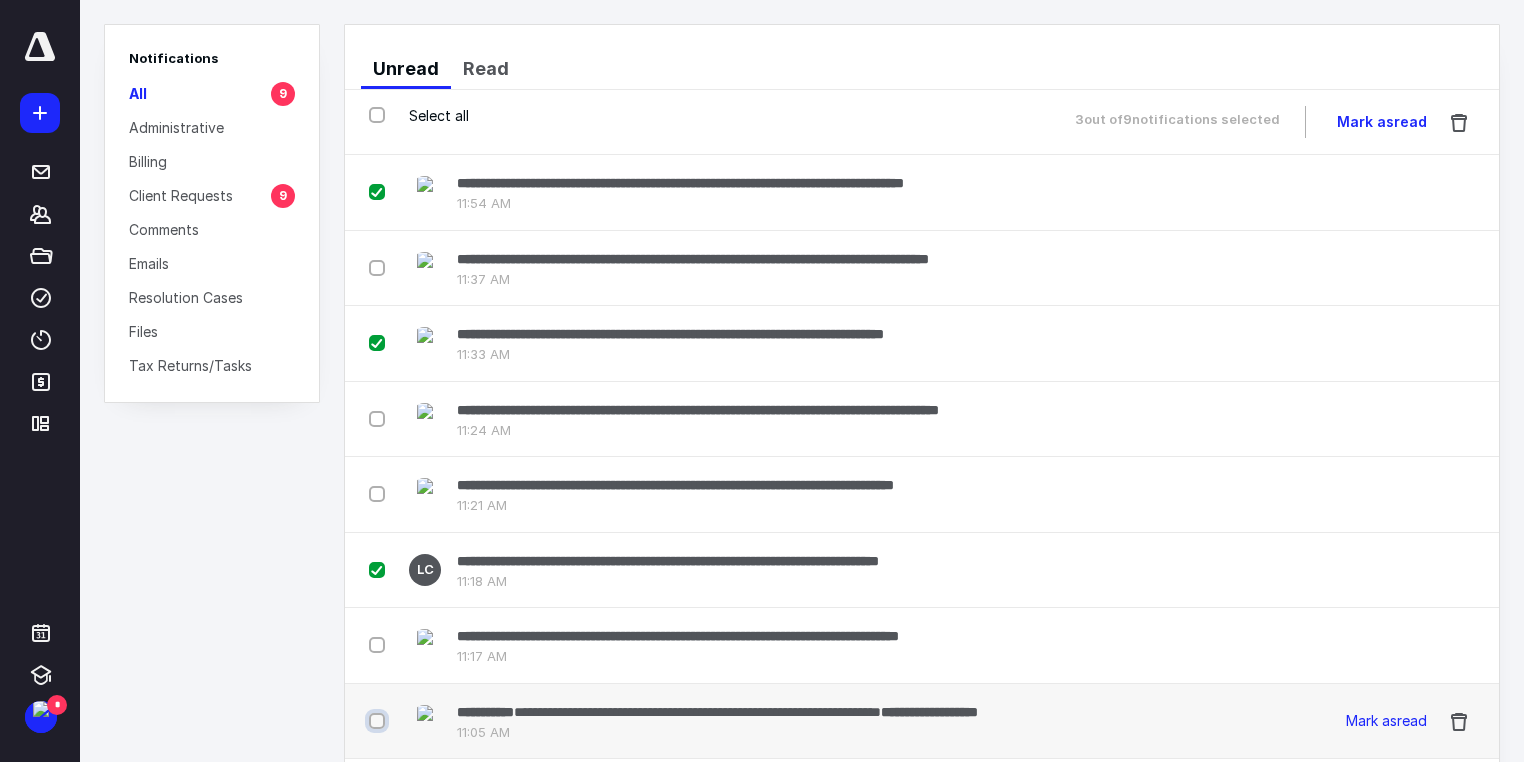 click at bounding box center [379, 721] 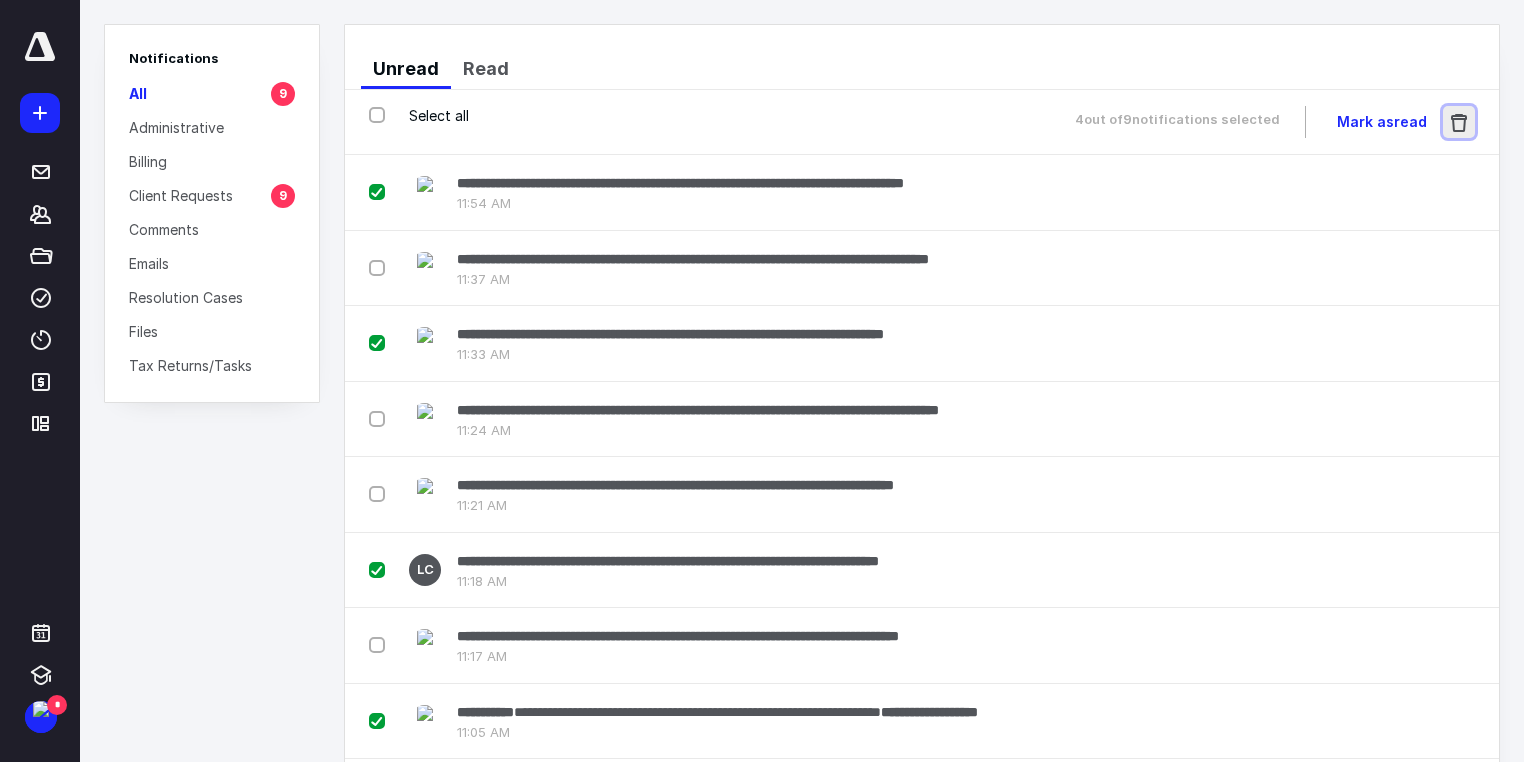 click at bounding box center [1459, 122] 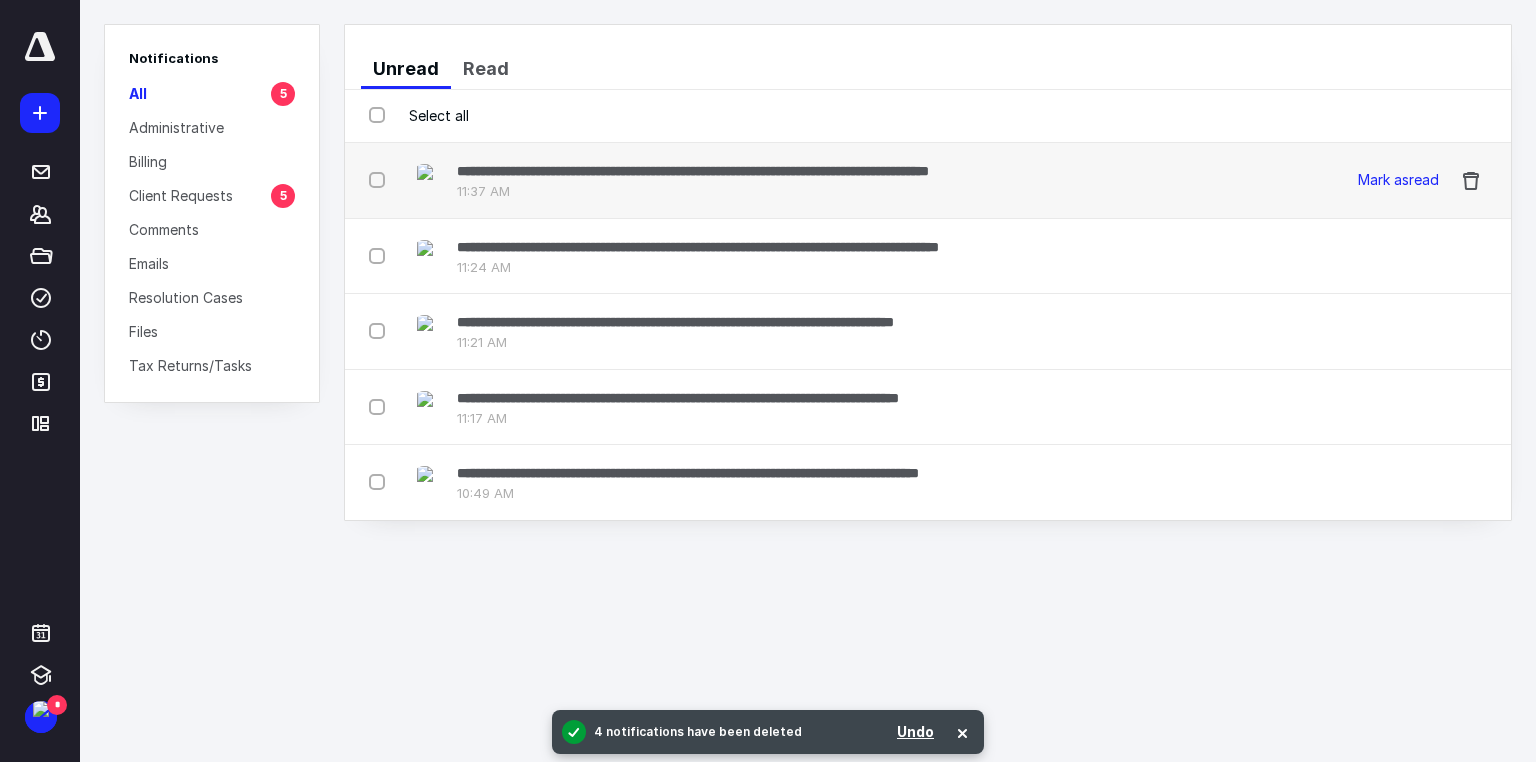 click on "**********" at bounding box center [693, 171] 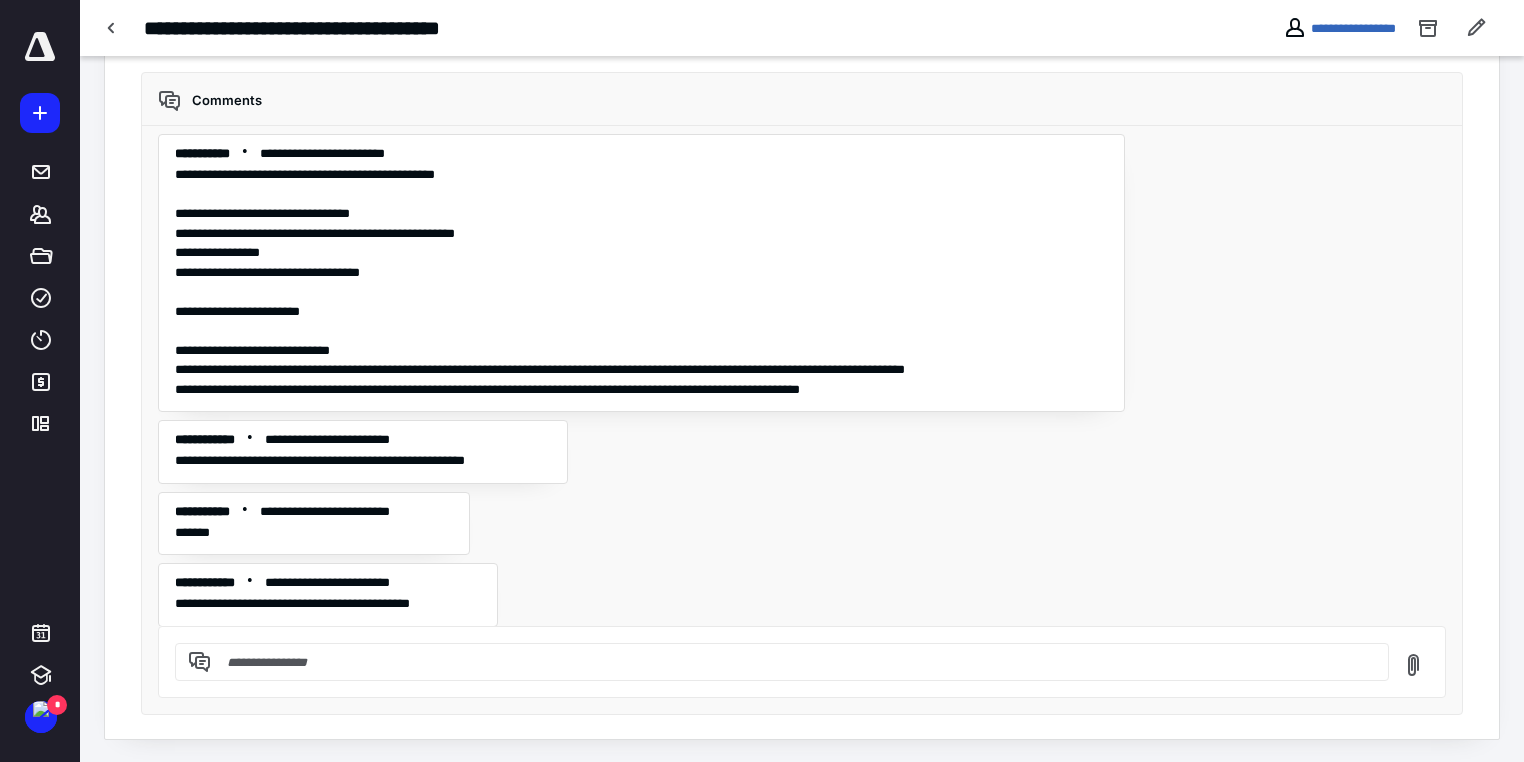 scroll, scrollTop: 0, scrollLeft: 0, axis: both 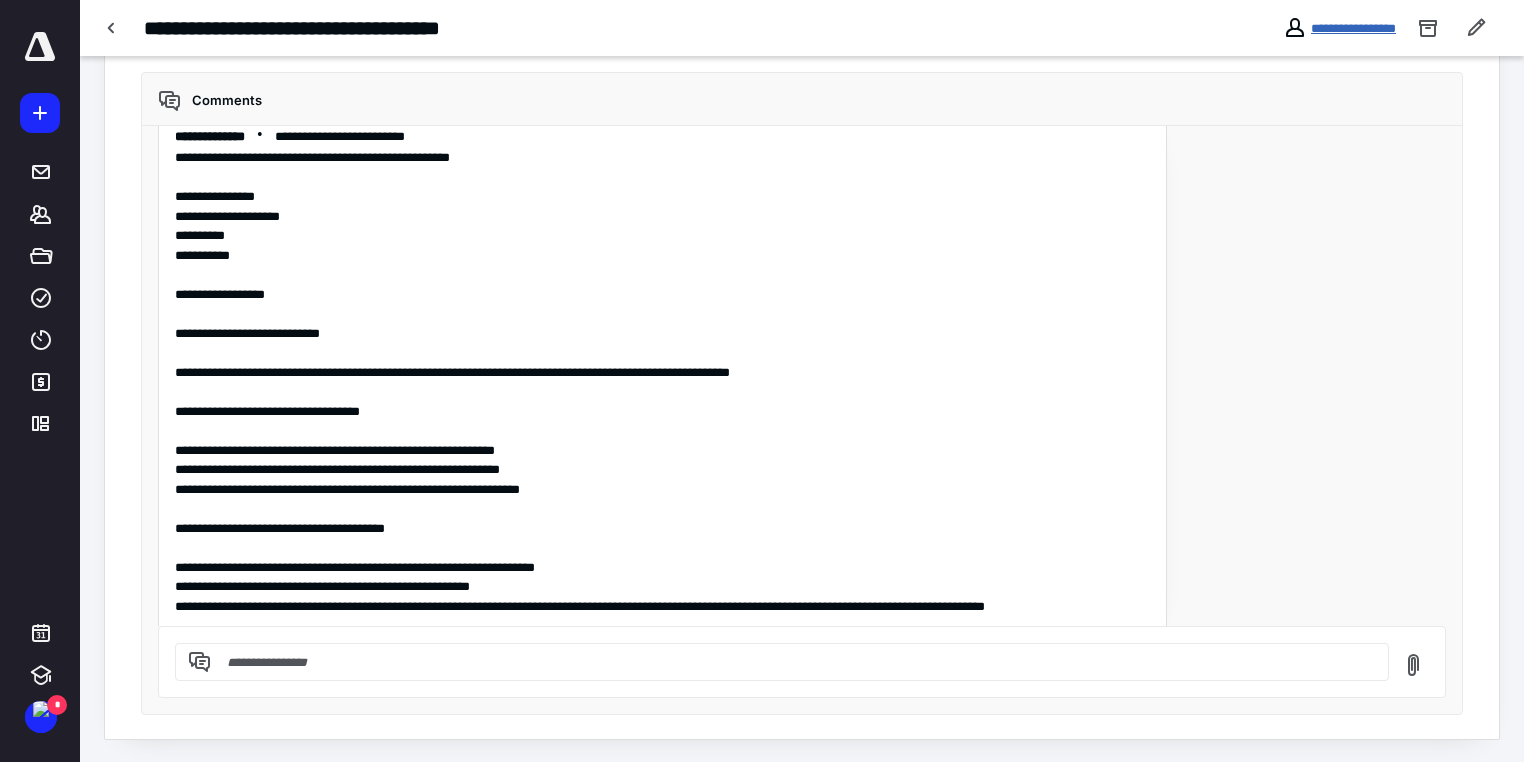 click on "**********" at bounding box center (1353, 28) 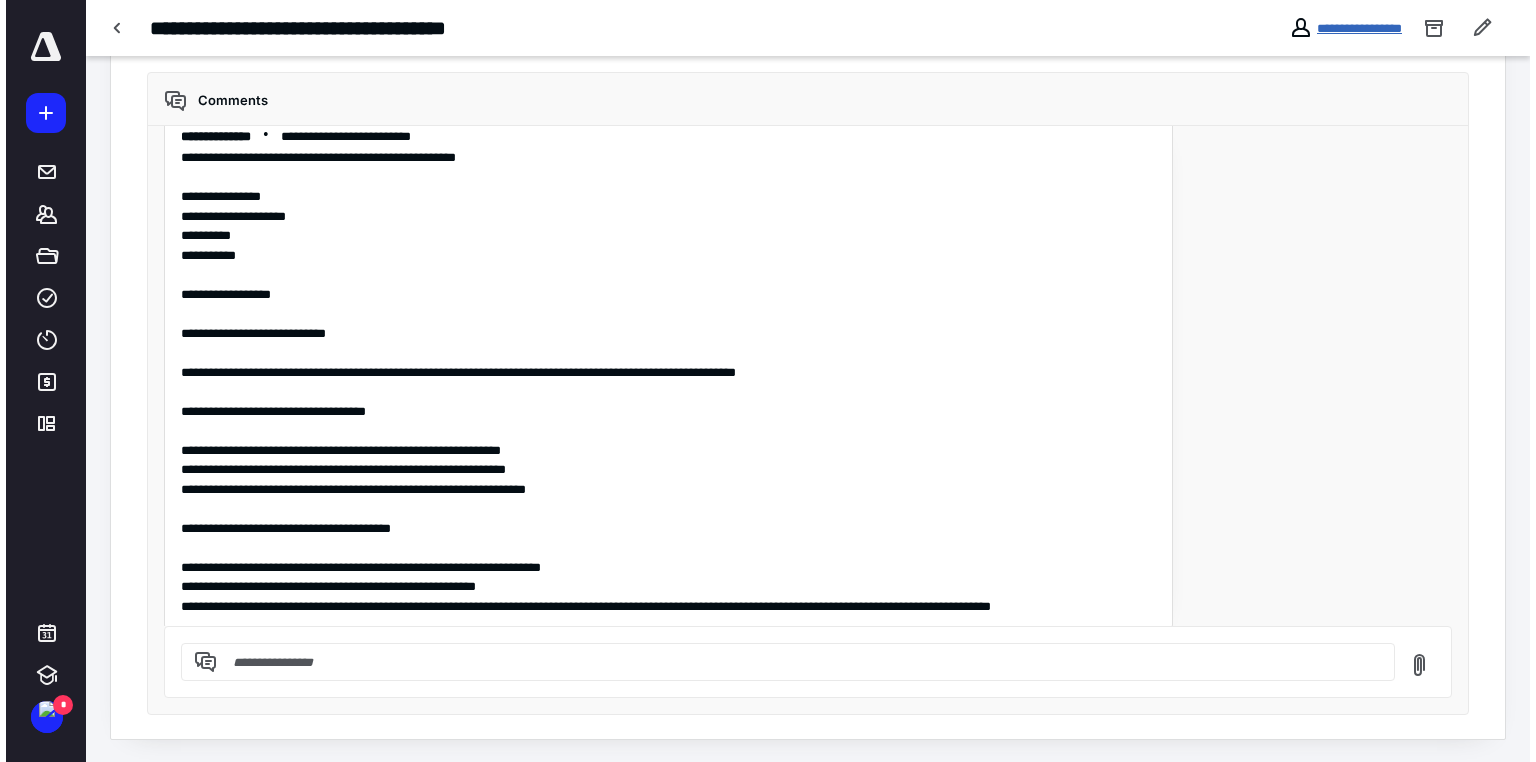 scroll, scrollTop: 0, scrollLeft: 0, axis: both 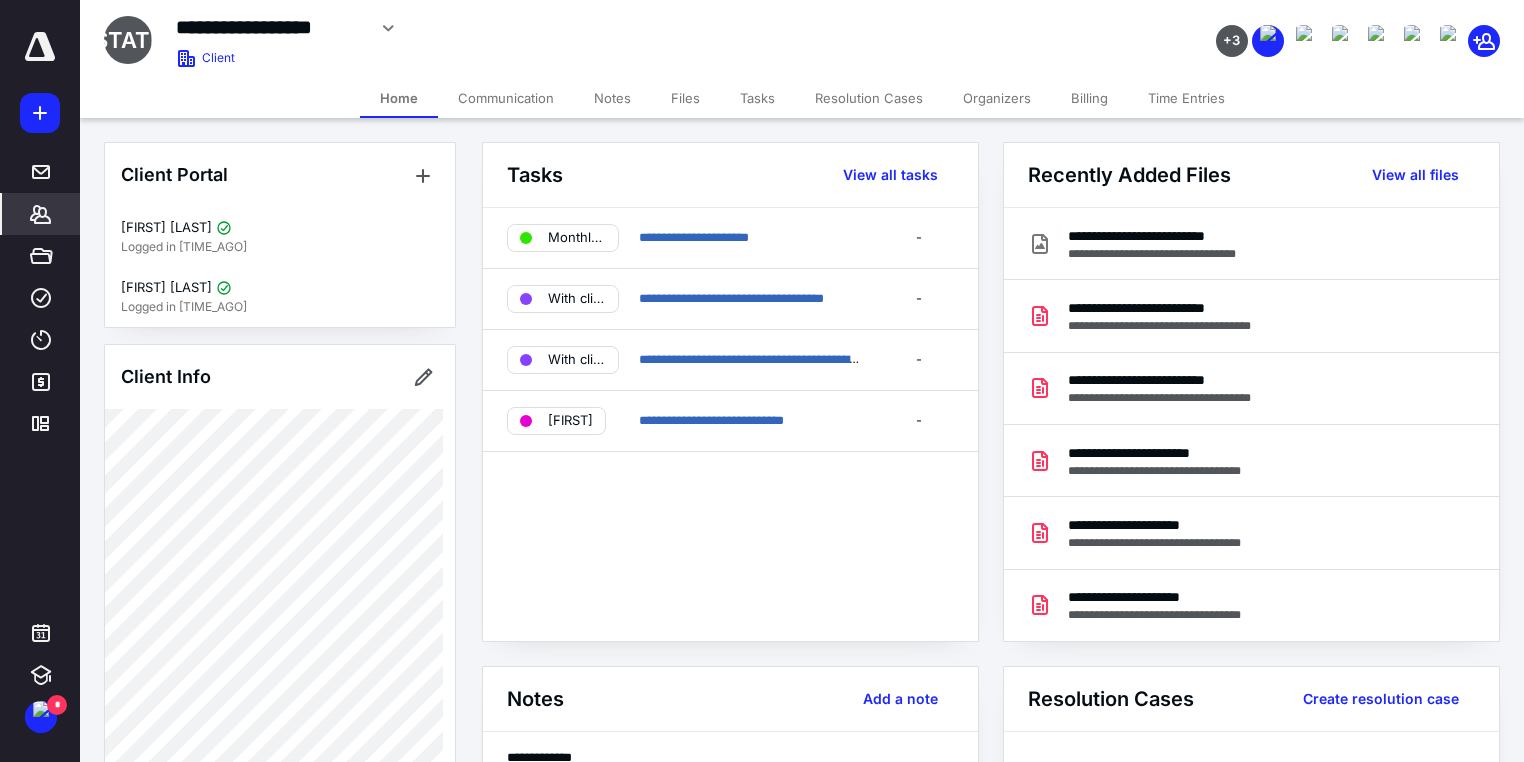 click on "Tasks" at bounding box center [757, 98] 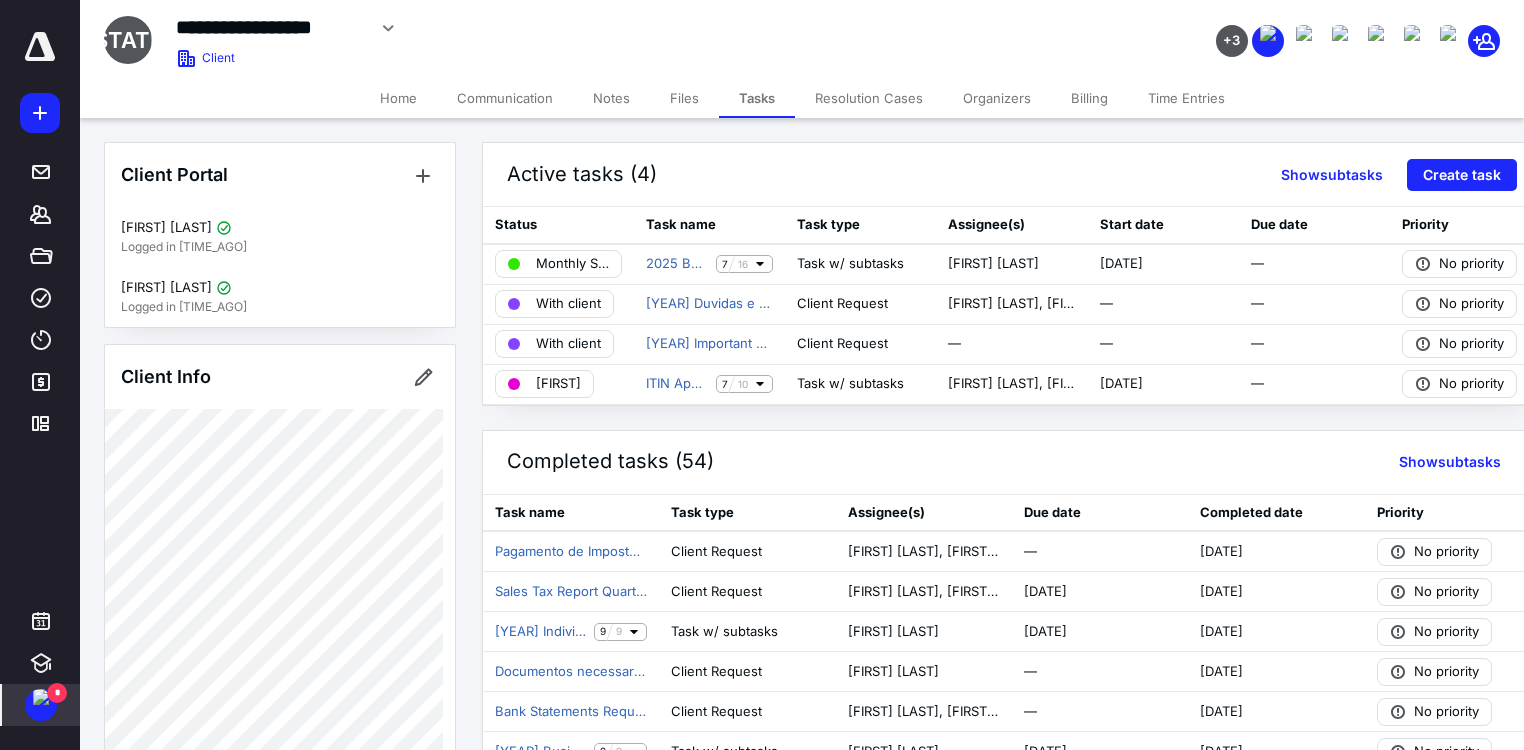 click at bounding box center (41, 697) 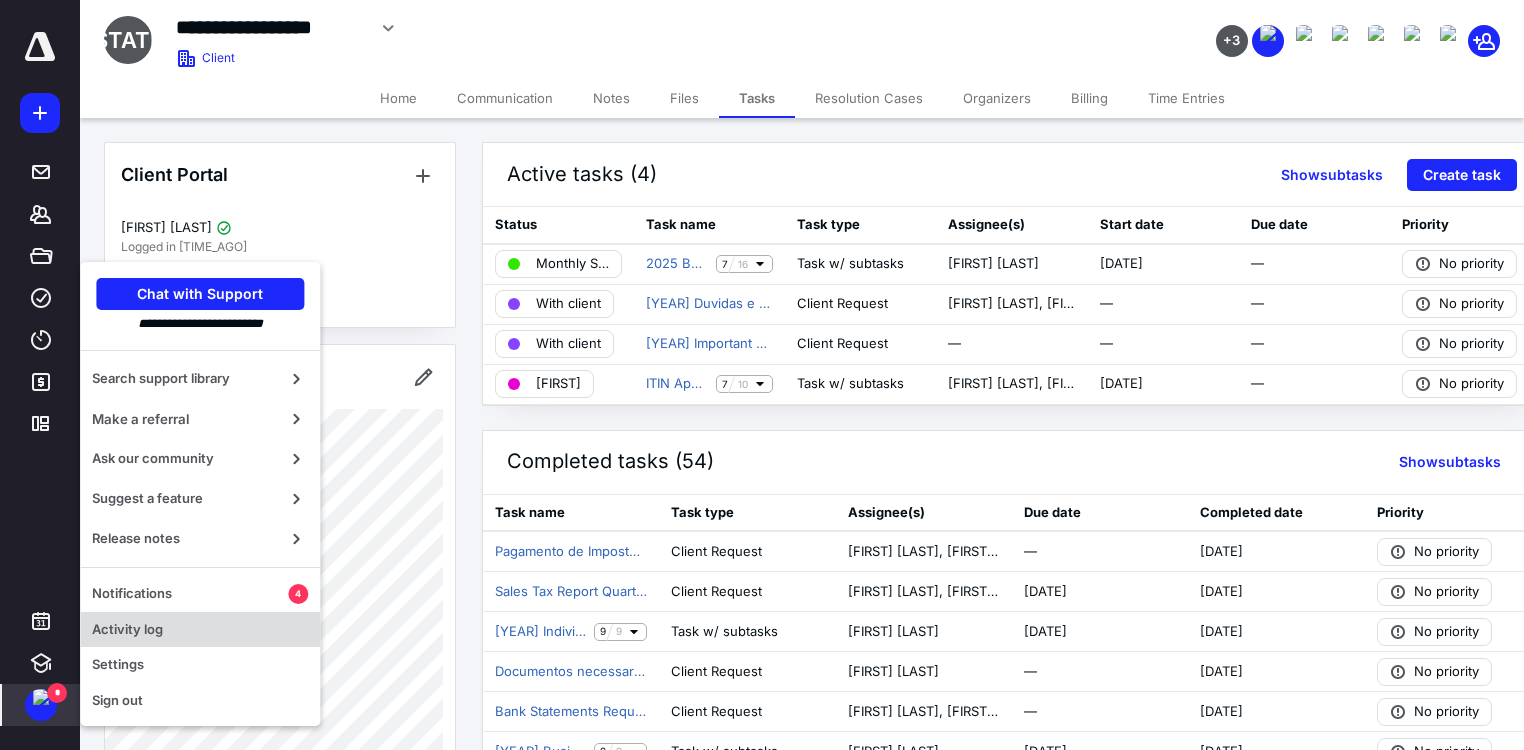 click on "Activity log" at bounding box center [200, 630] 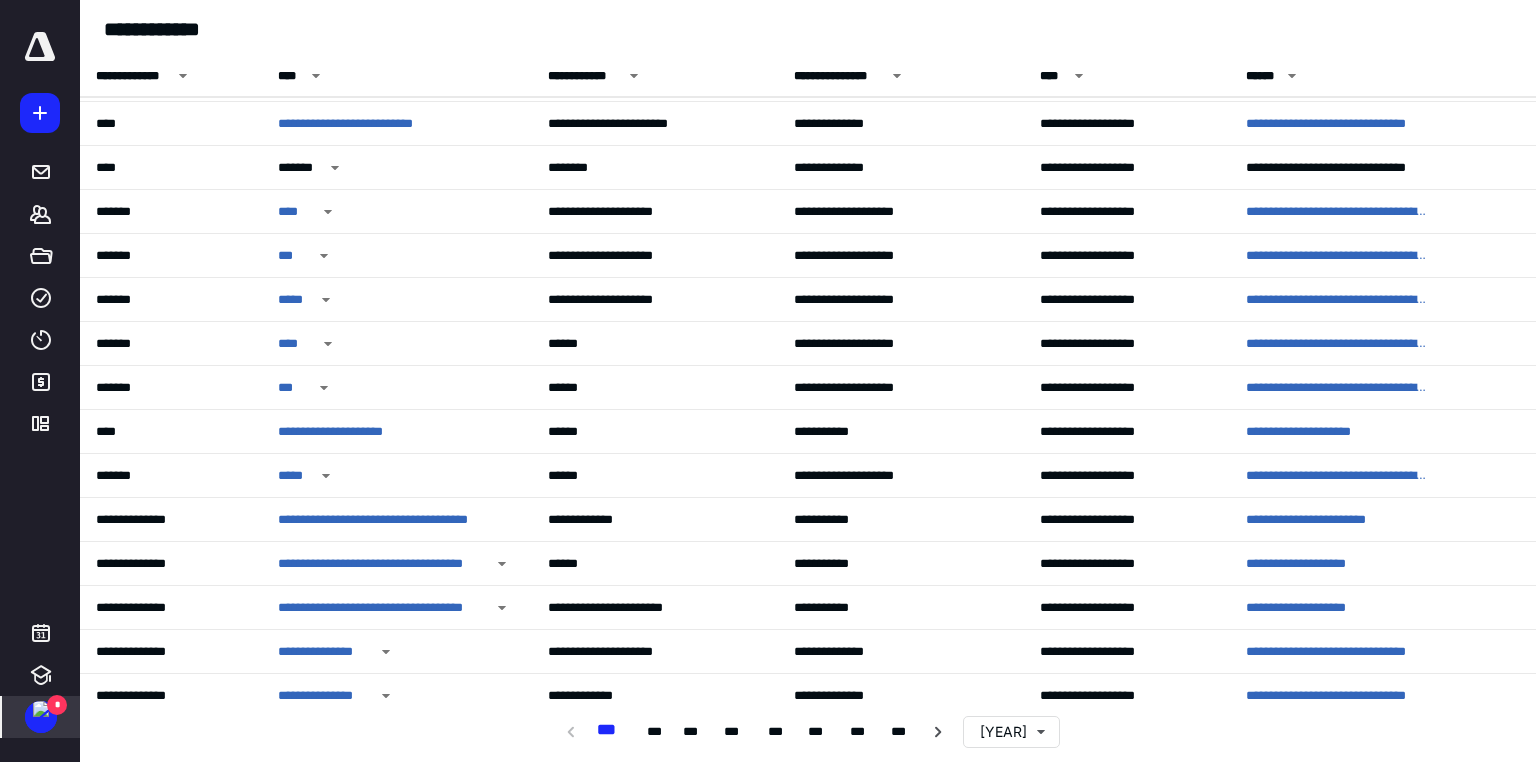 scroll, scrollTop: 1789, scrollLeft: 0, axis: vertical 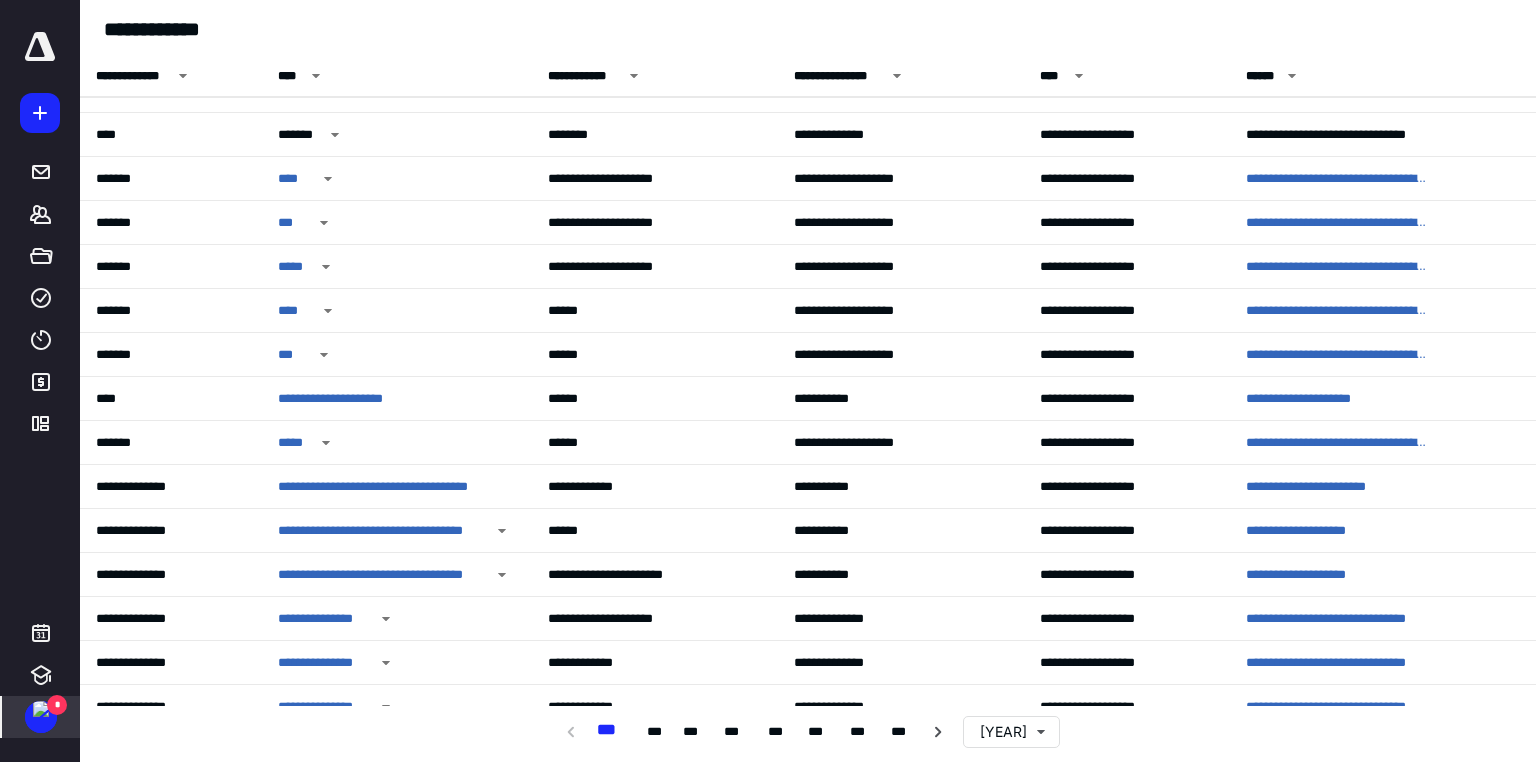 click at bounding box center [41, 709] 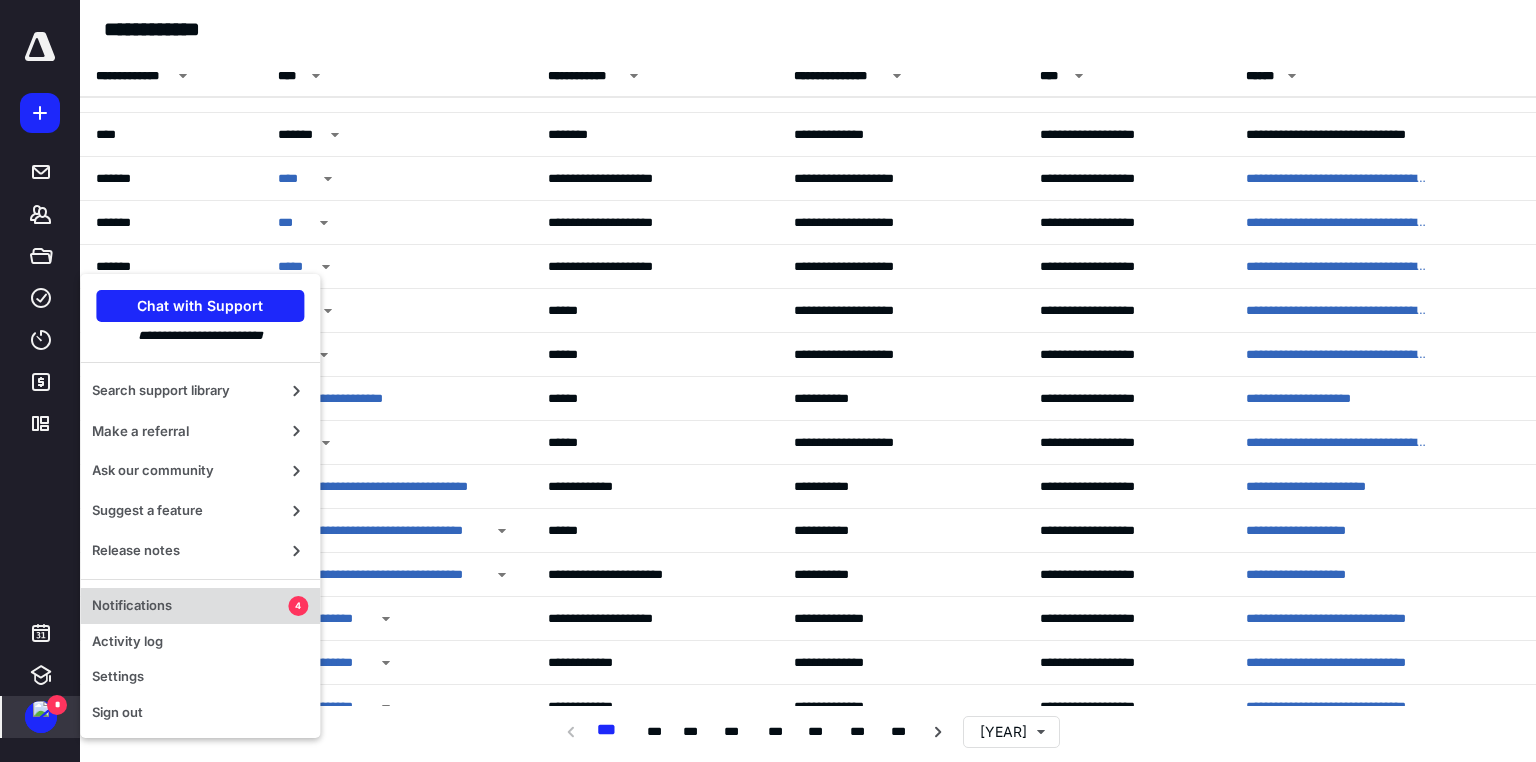 click on "Notifications" at bounding box center [190, 606] 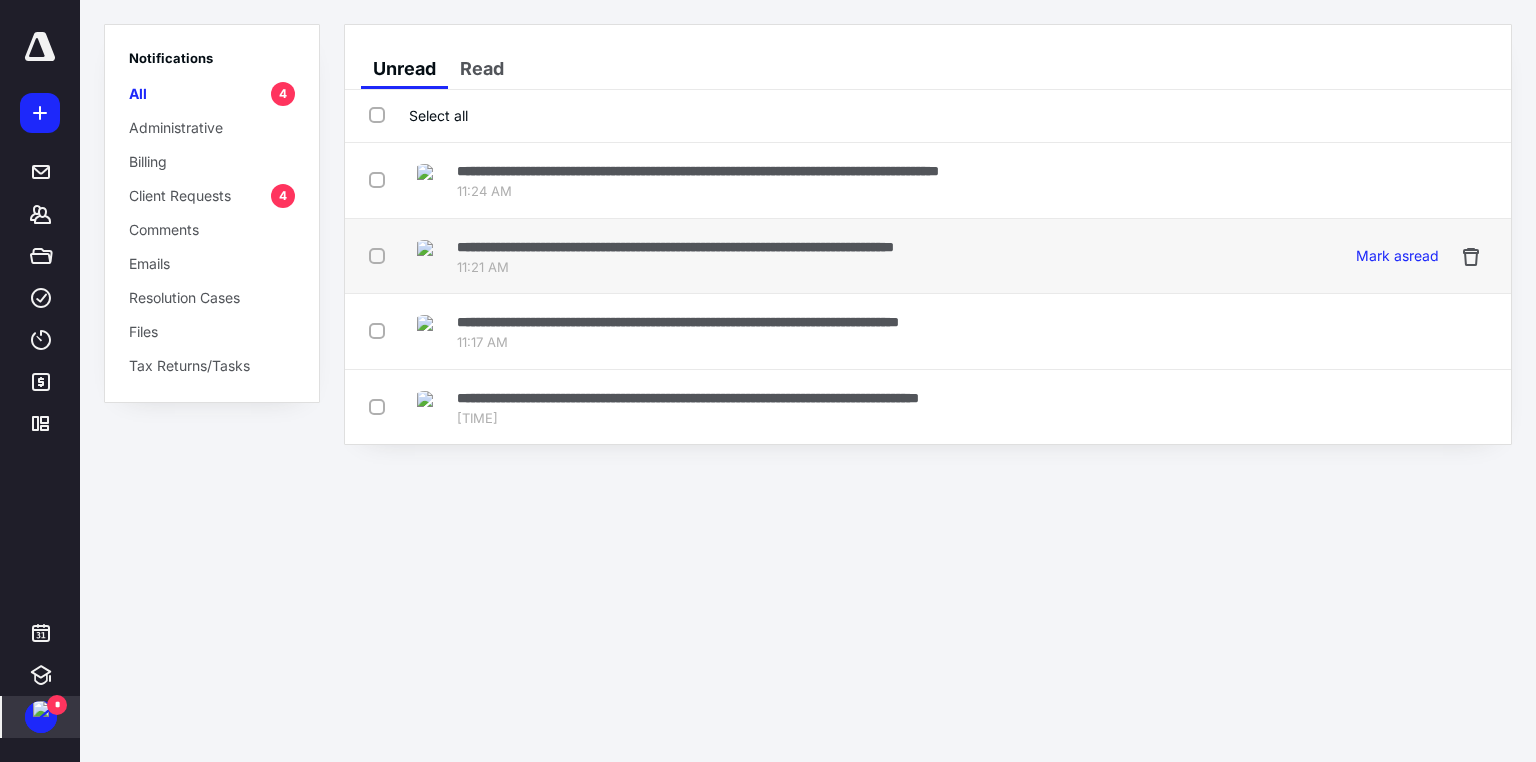 click on "**********" at bounding box center (675, 247) 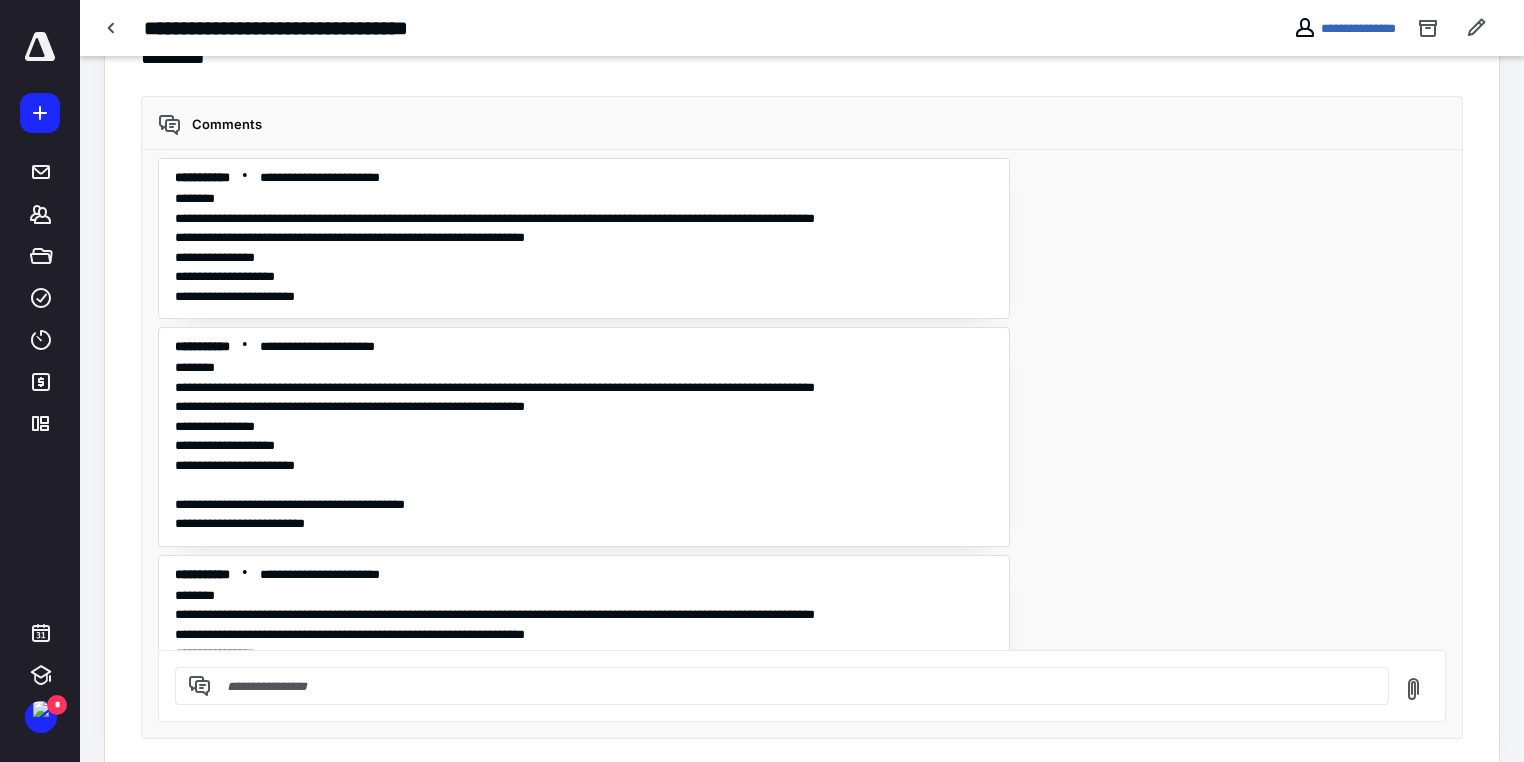 scroll, scrollTop: 0, scrollLeft: 0, axis: both 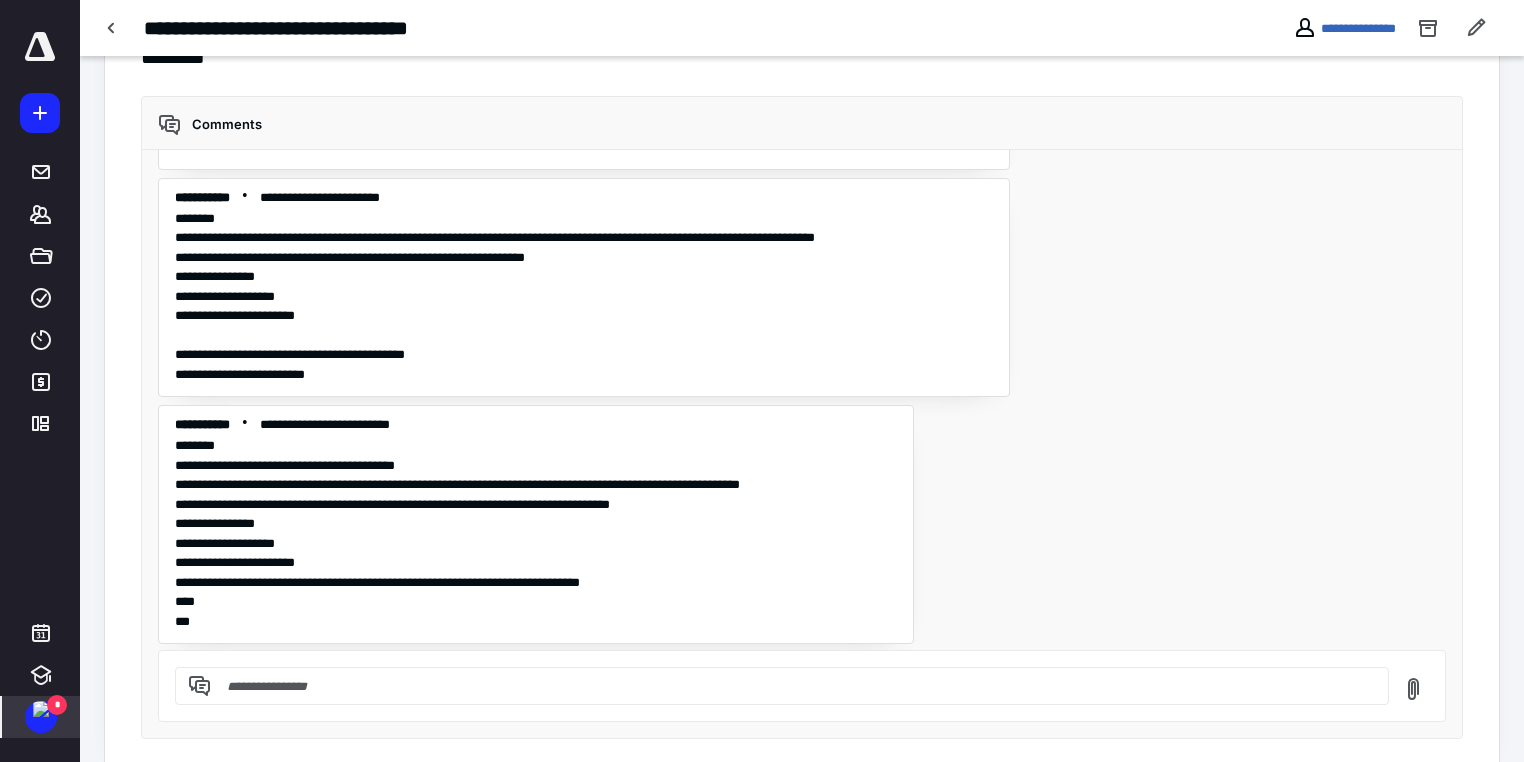 click at bounding box center (41, 709) 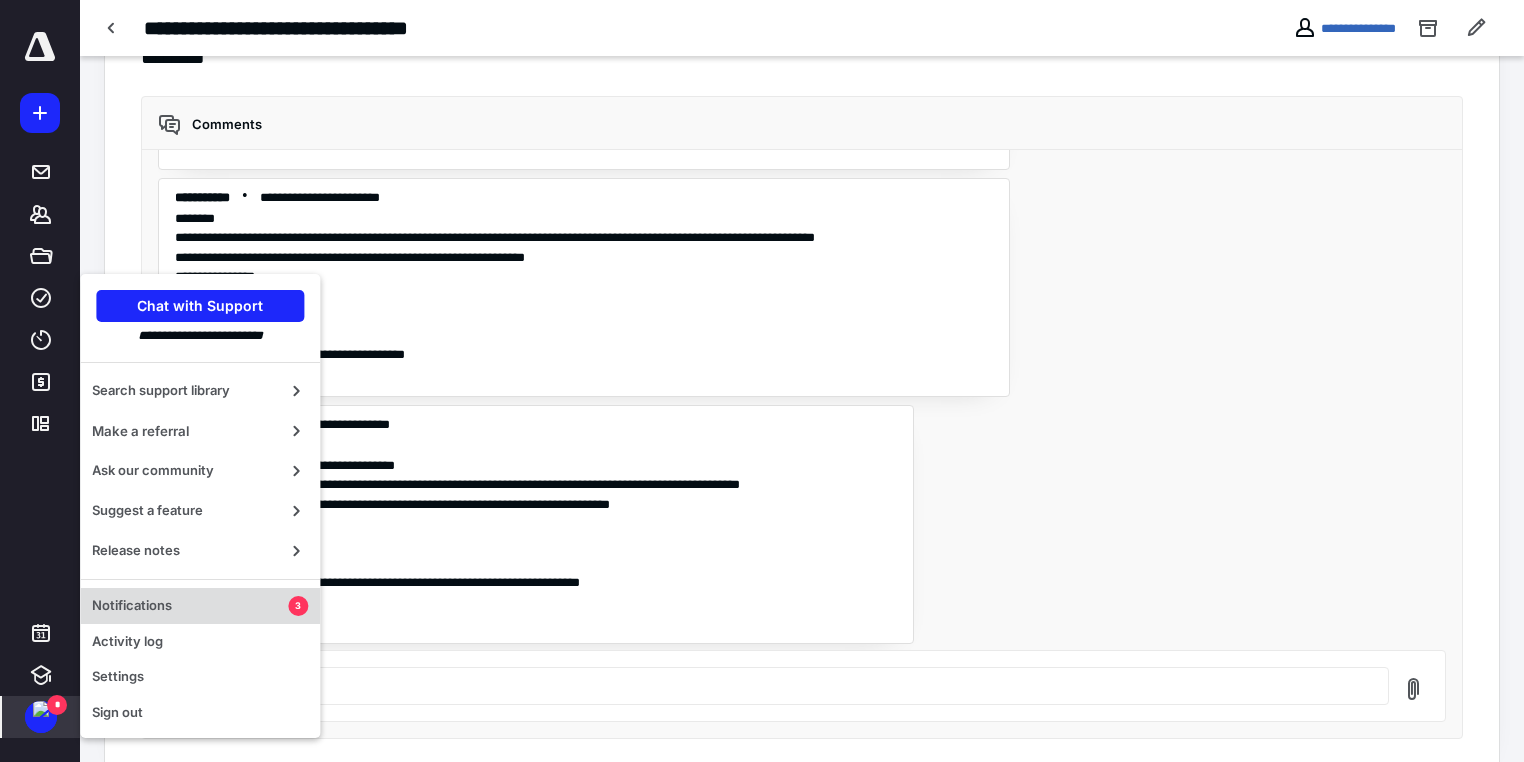 click on "Notifications" at bounding box center (190, 606) 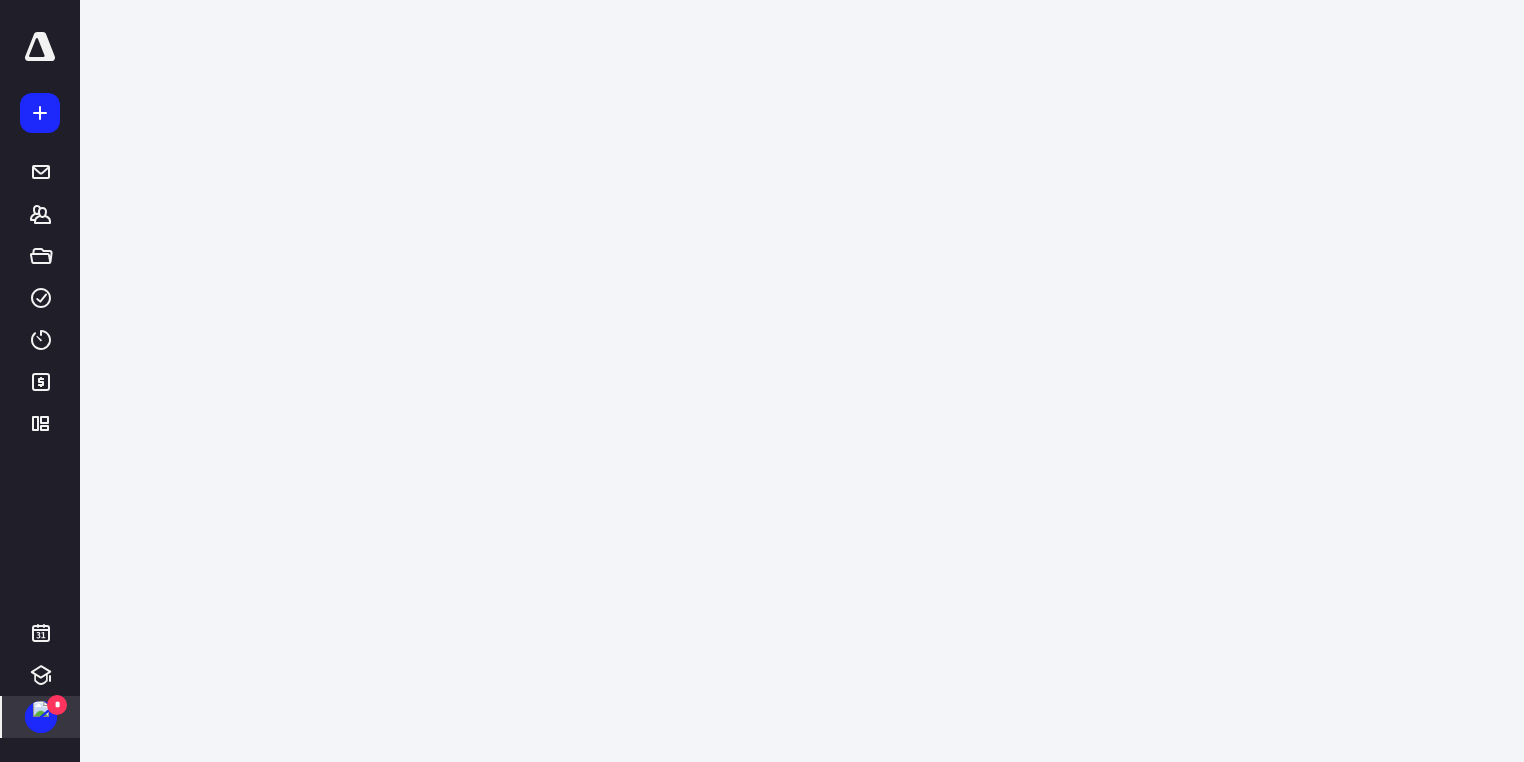 scroll, scrollTop: 0, scrollLeft: 0, axis: both 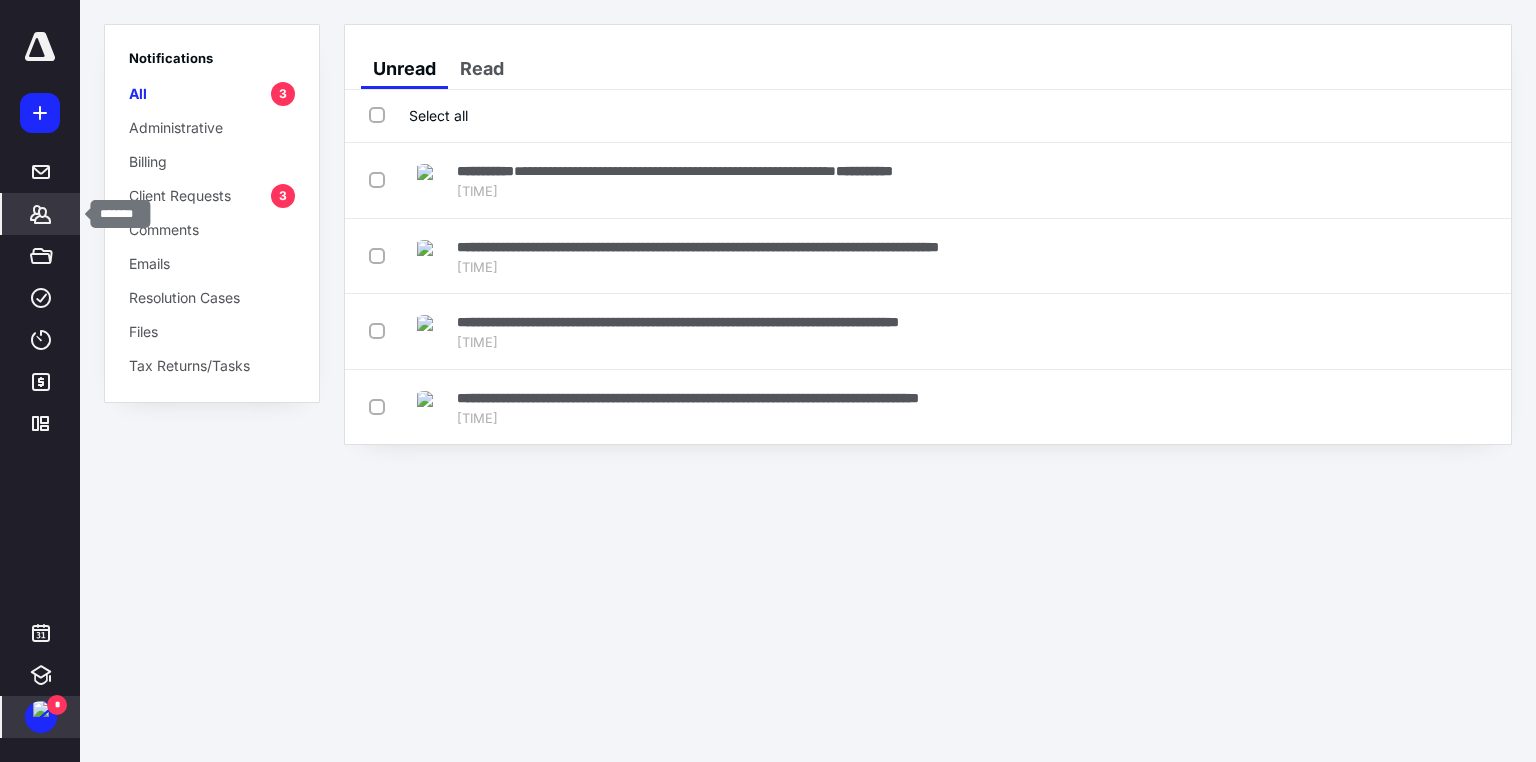 click 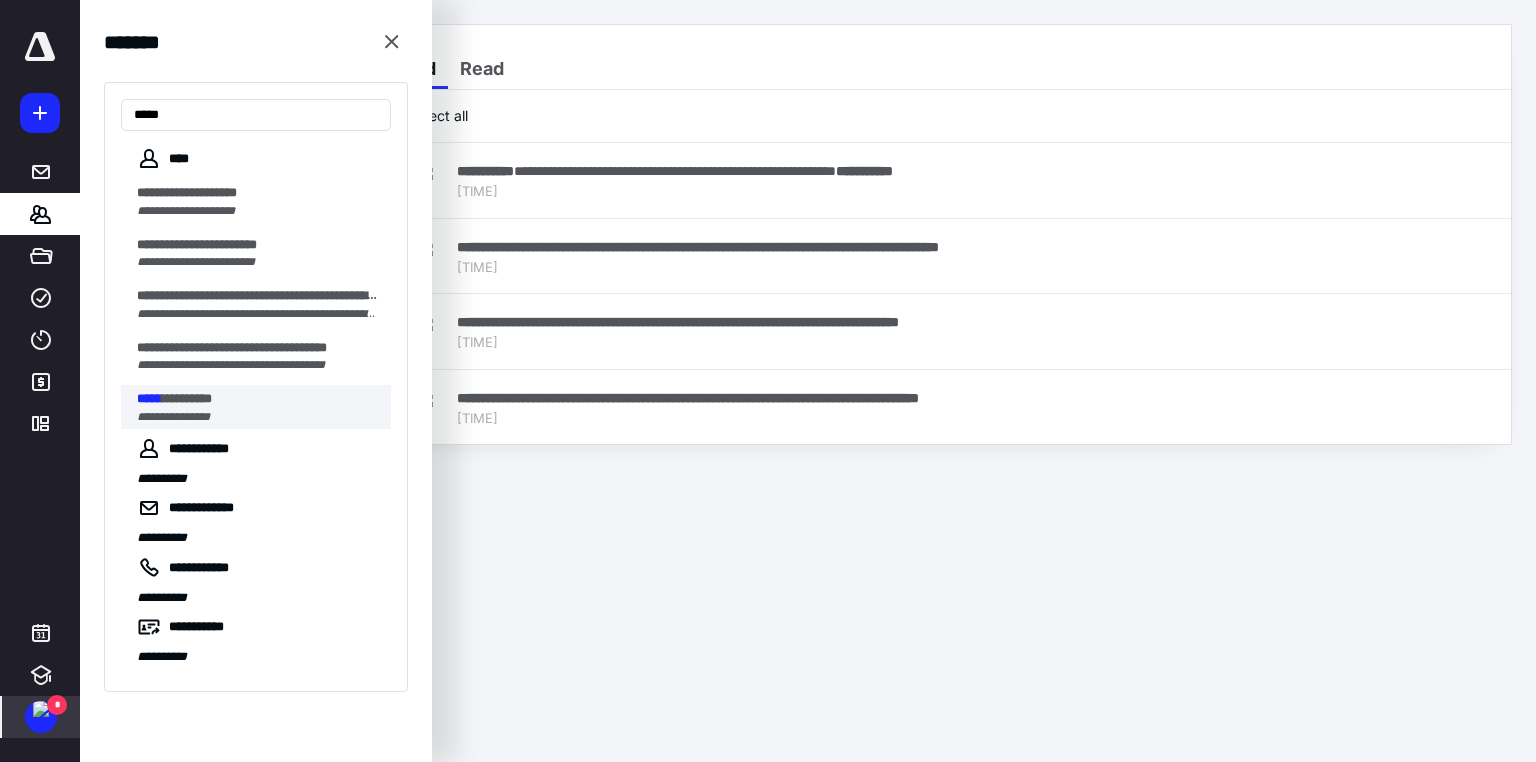 type on "*****" 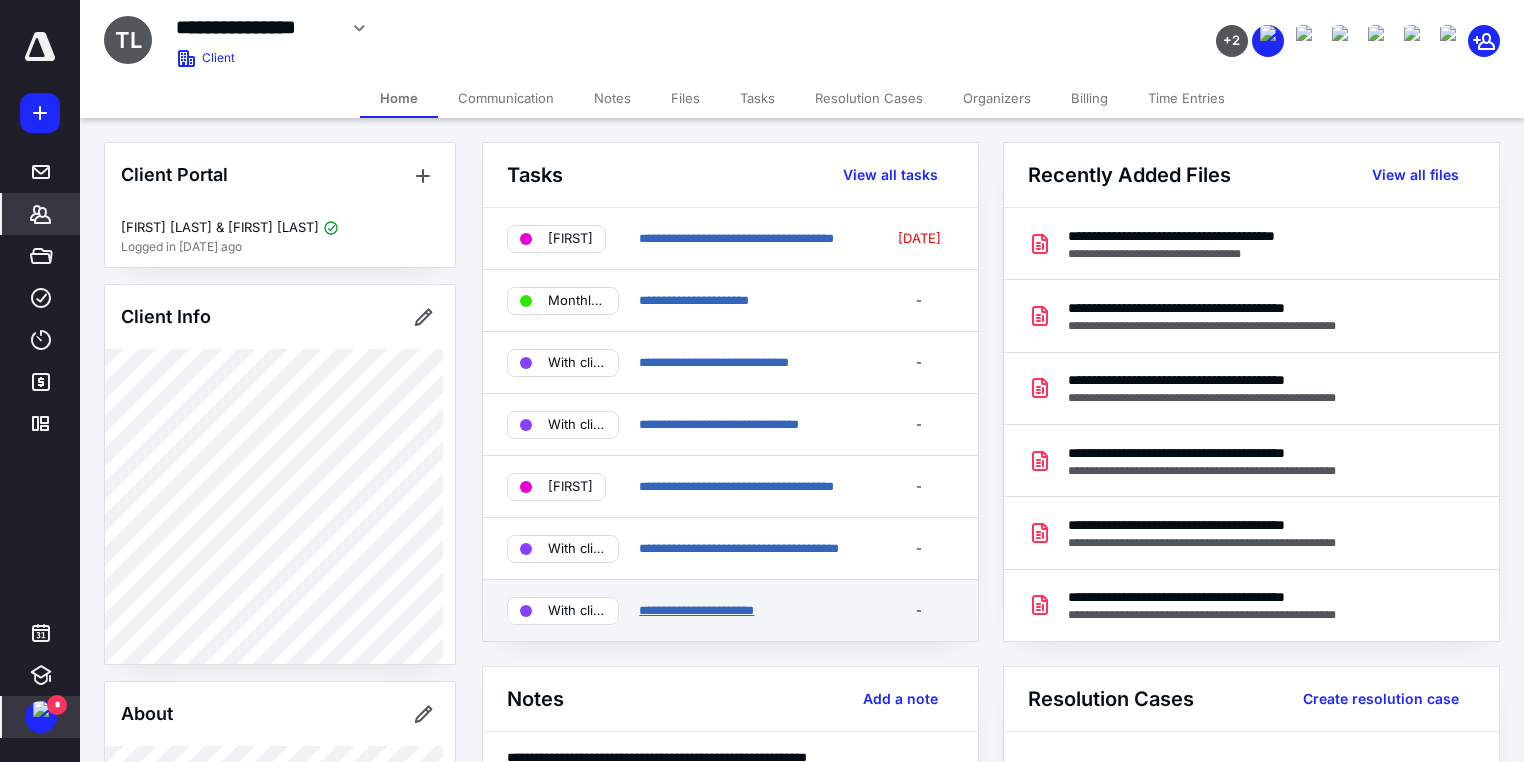 click on "**********" at bounding box center (696, 610) 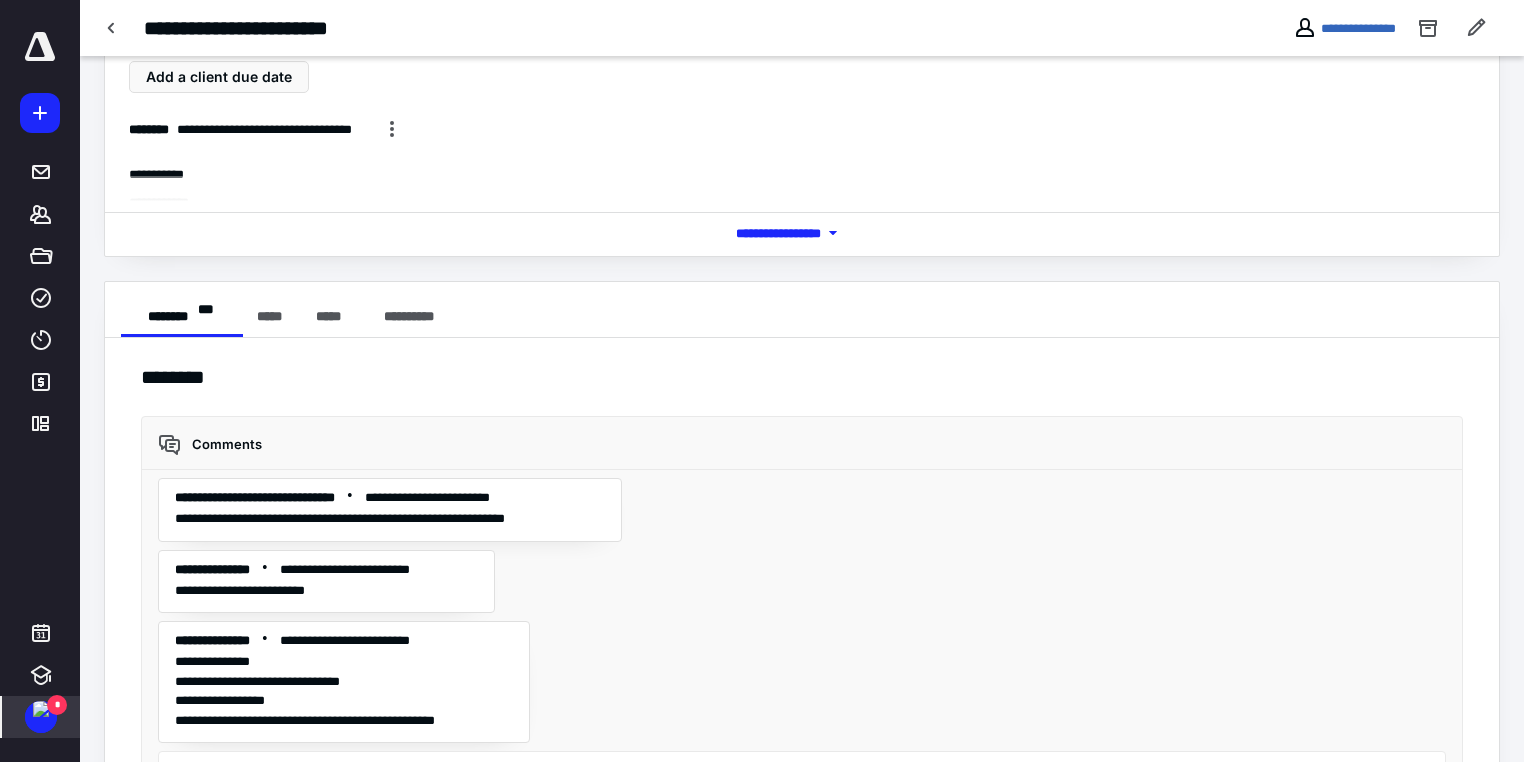 scroll, scrollTop: 284, scrollLeft: 0, axis: vertical 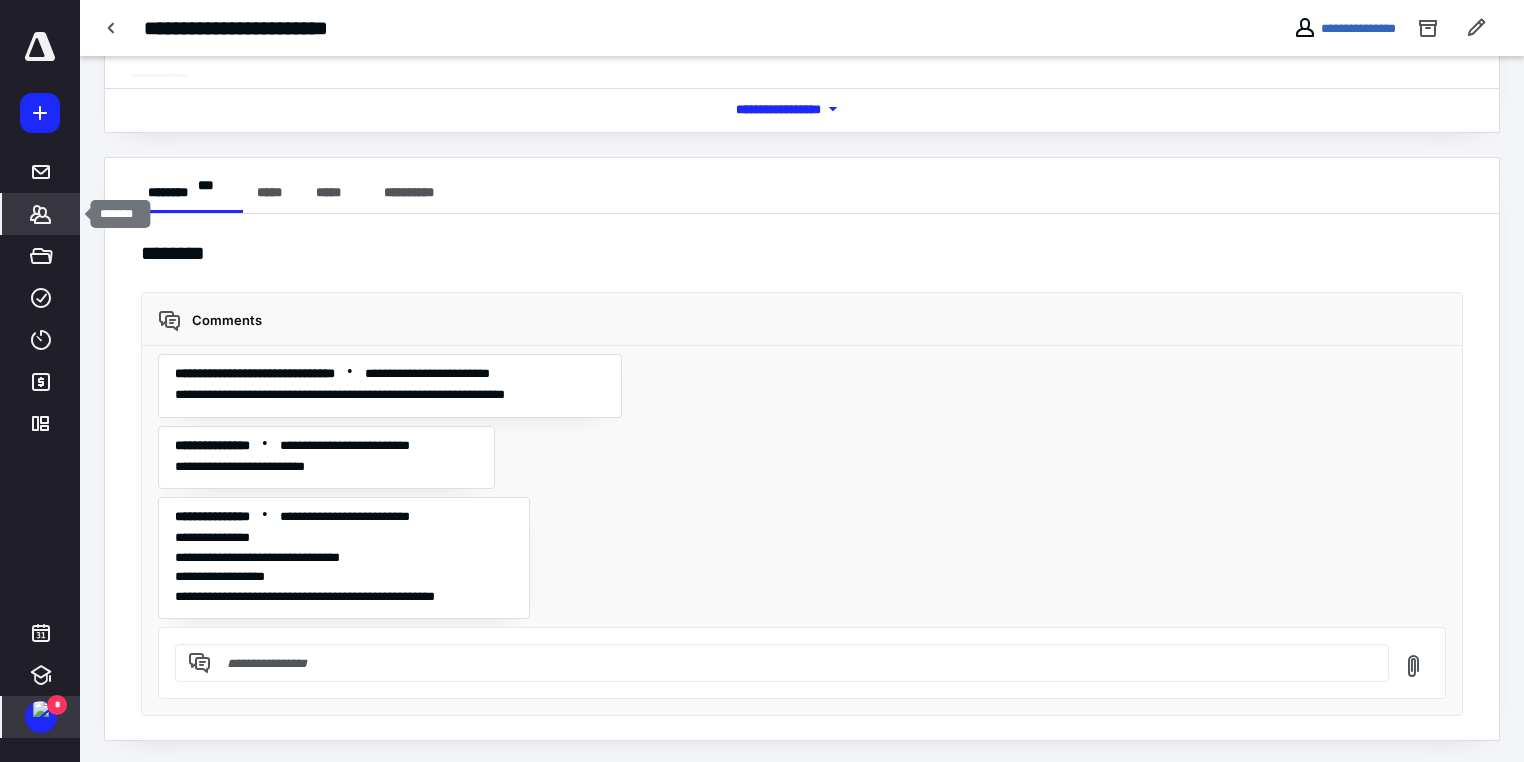 click 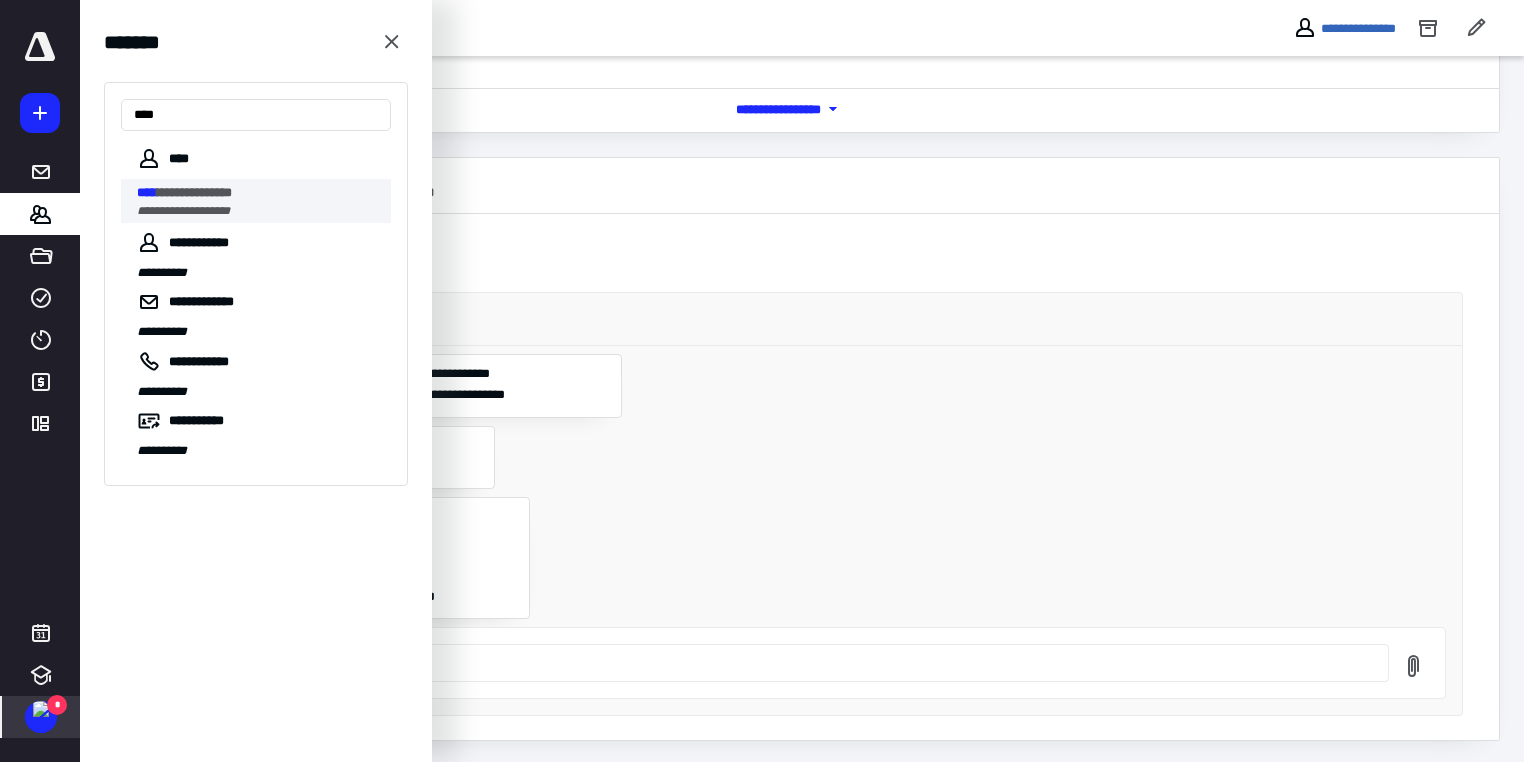 type on "****" 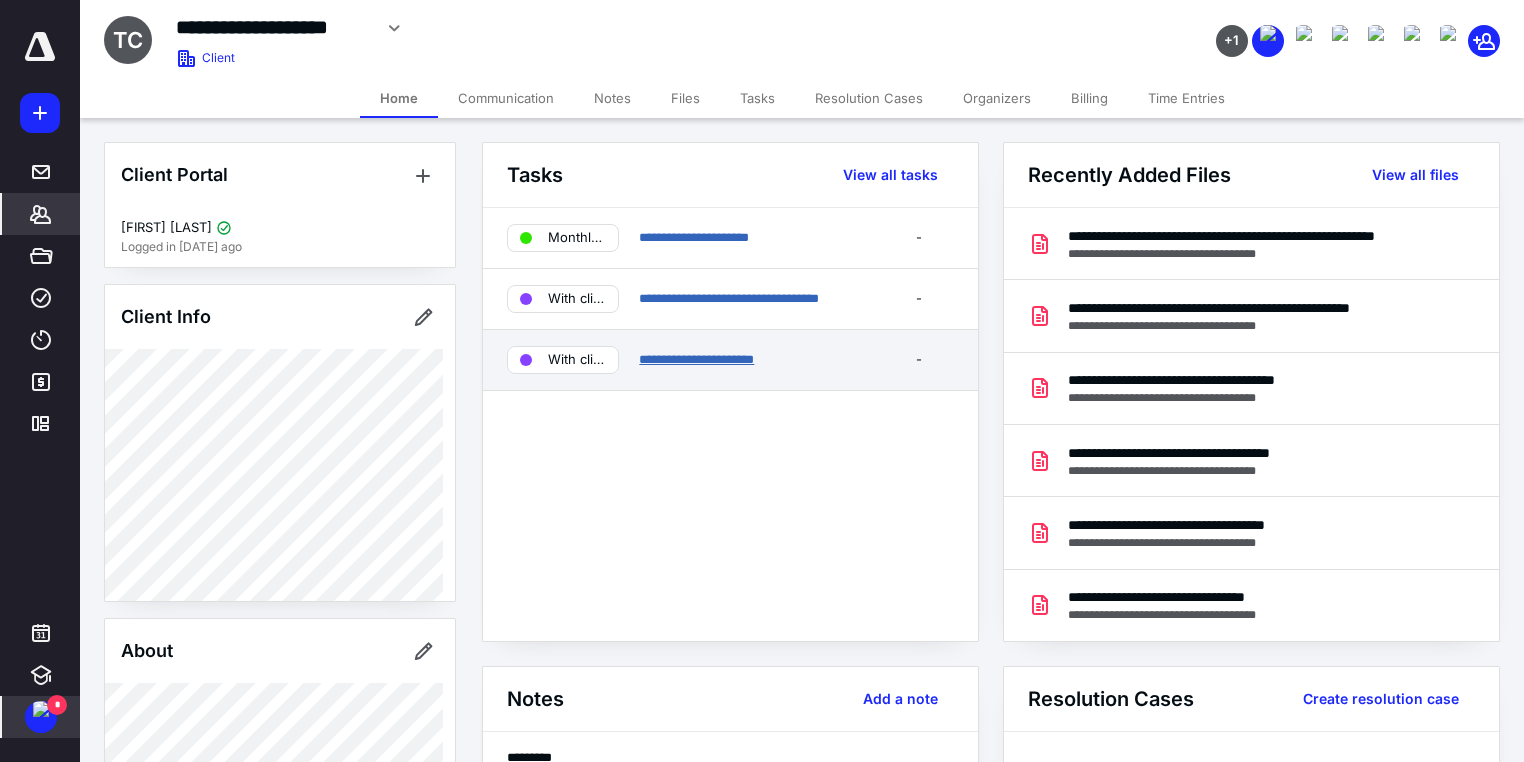 click on "**********" at bounding box center [696, 359] 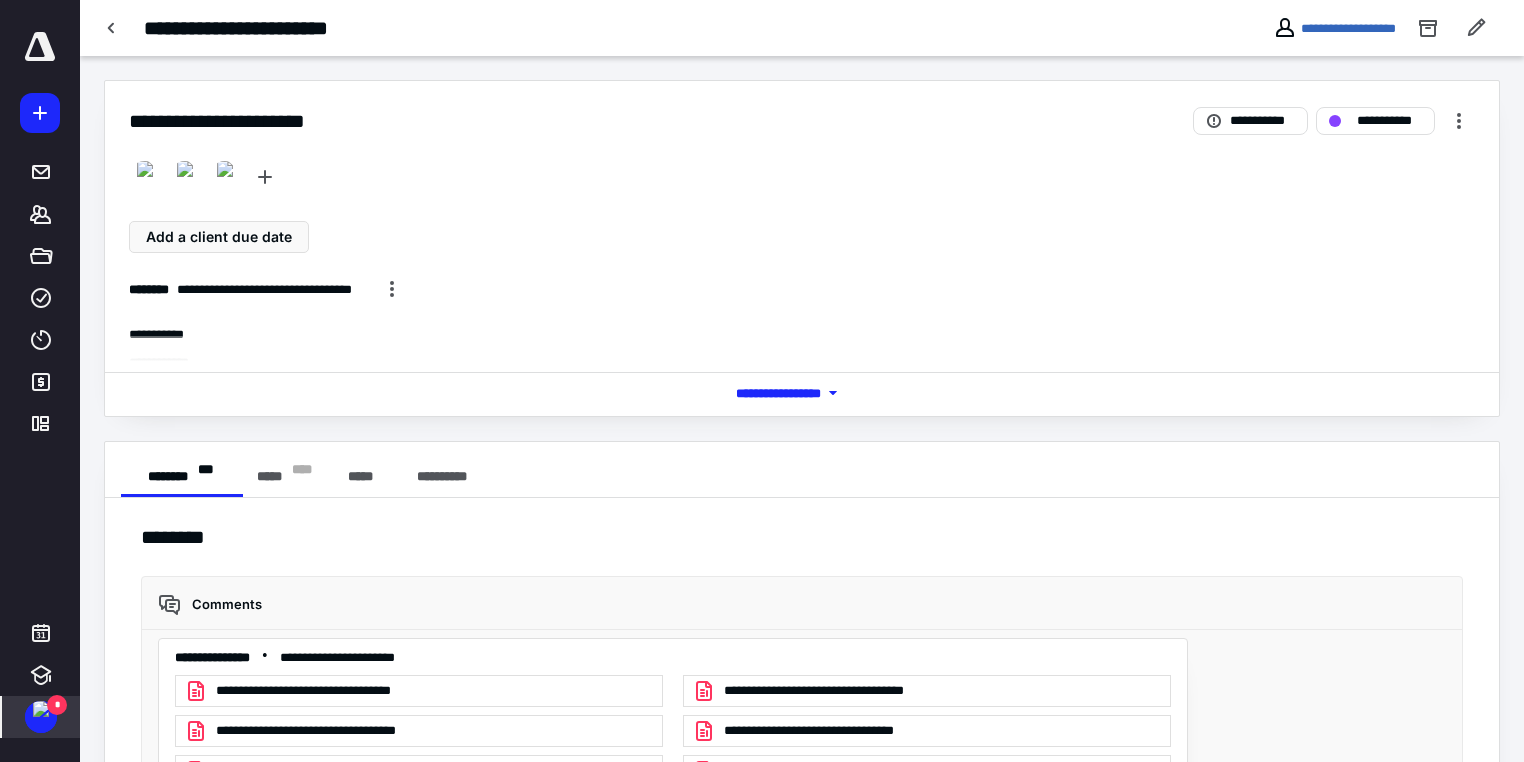 scroll, scrollTop: 200, scrollLeft: 0, axis: vertical 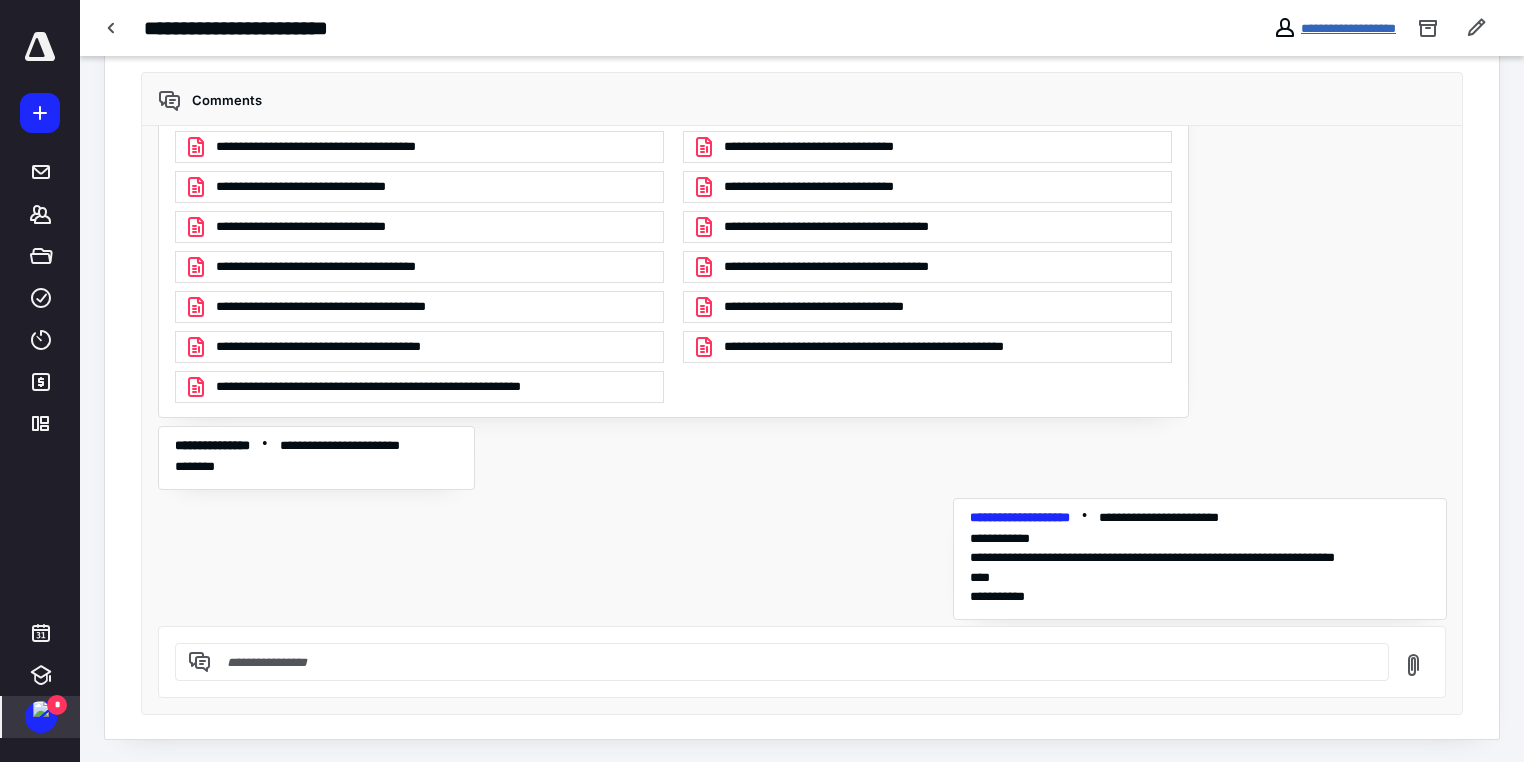 click on "**********" at bounding box center [1348, 28] 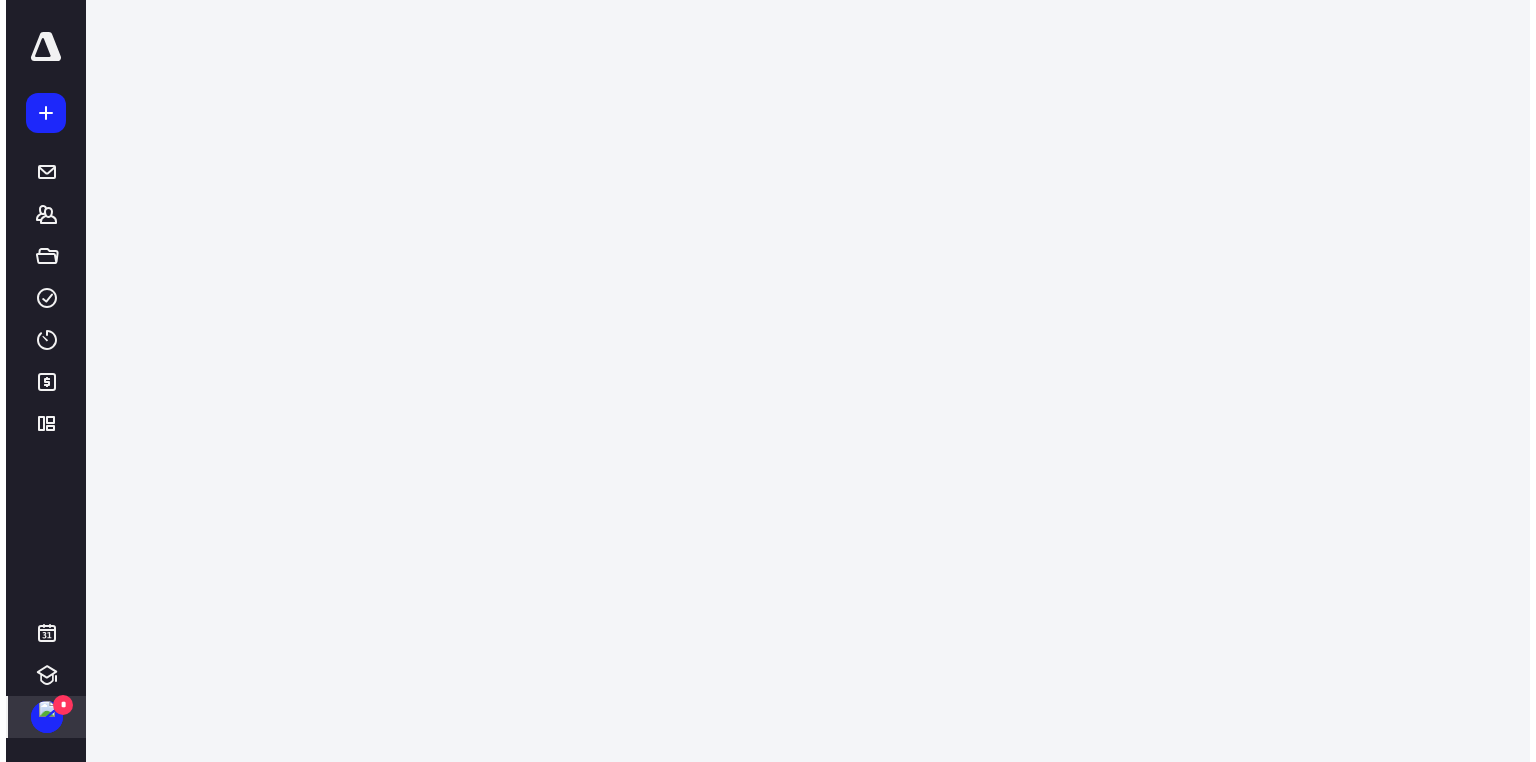 scroll, scrollTop: 0, scrollLeft: 0, axis: both 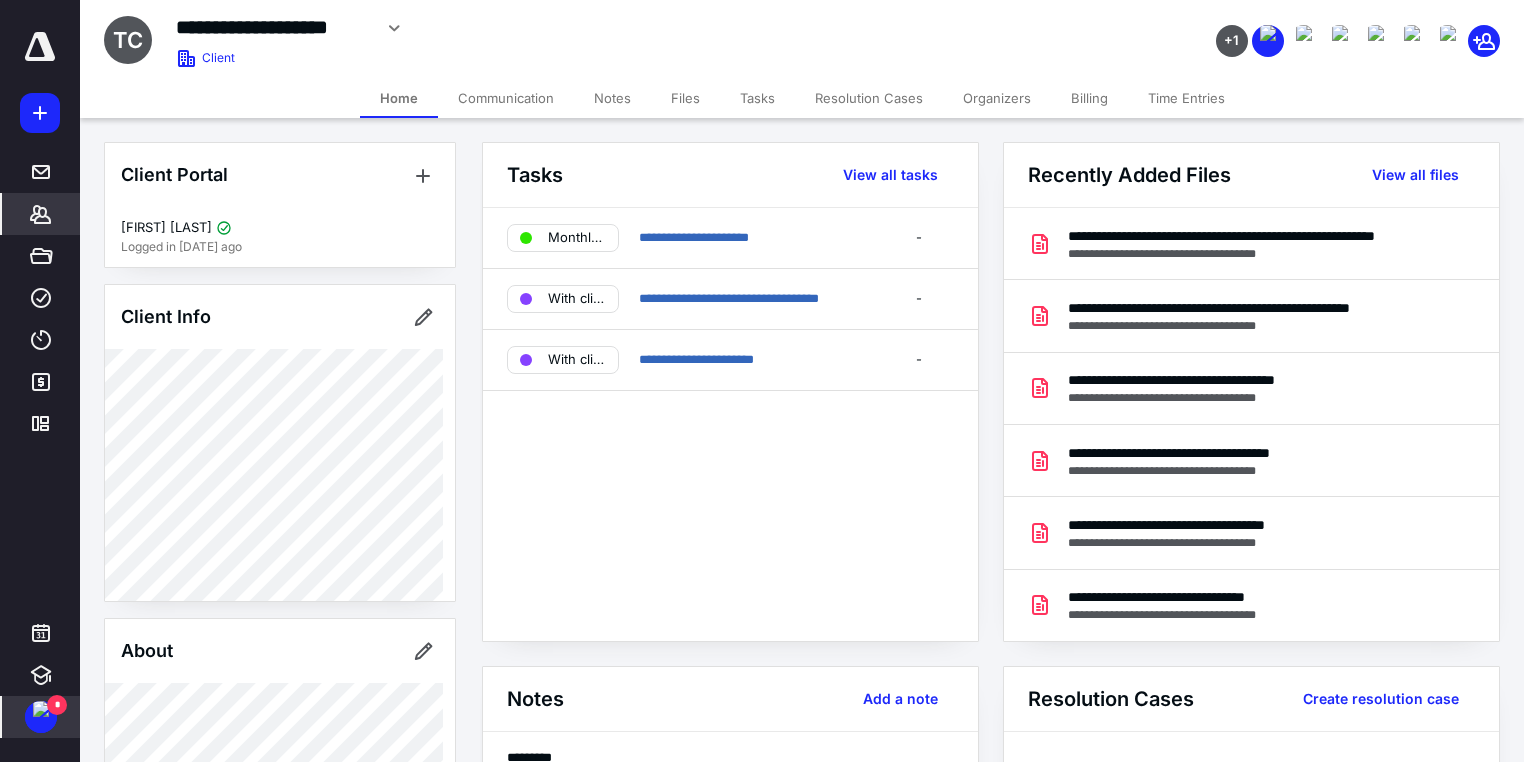 click on "Files" at bounding box center [685, 98] 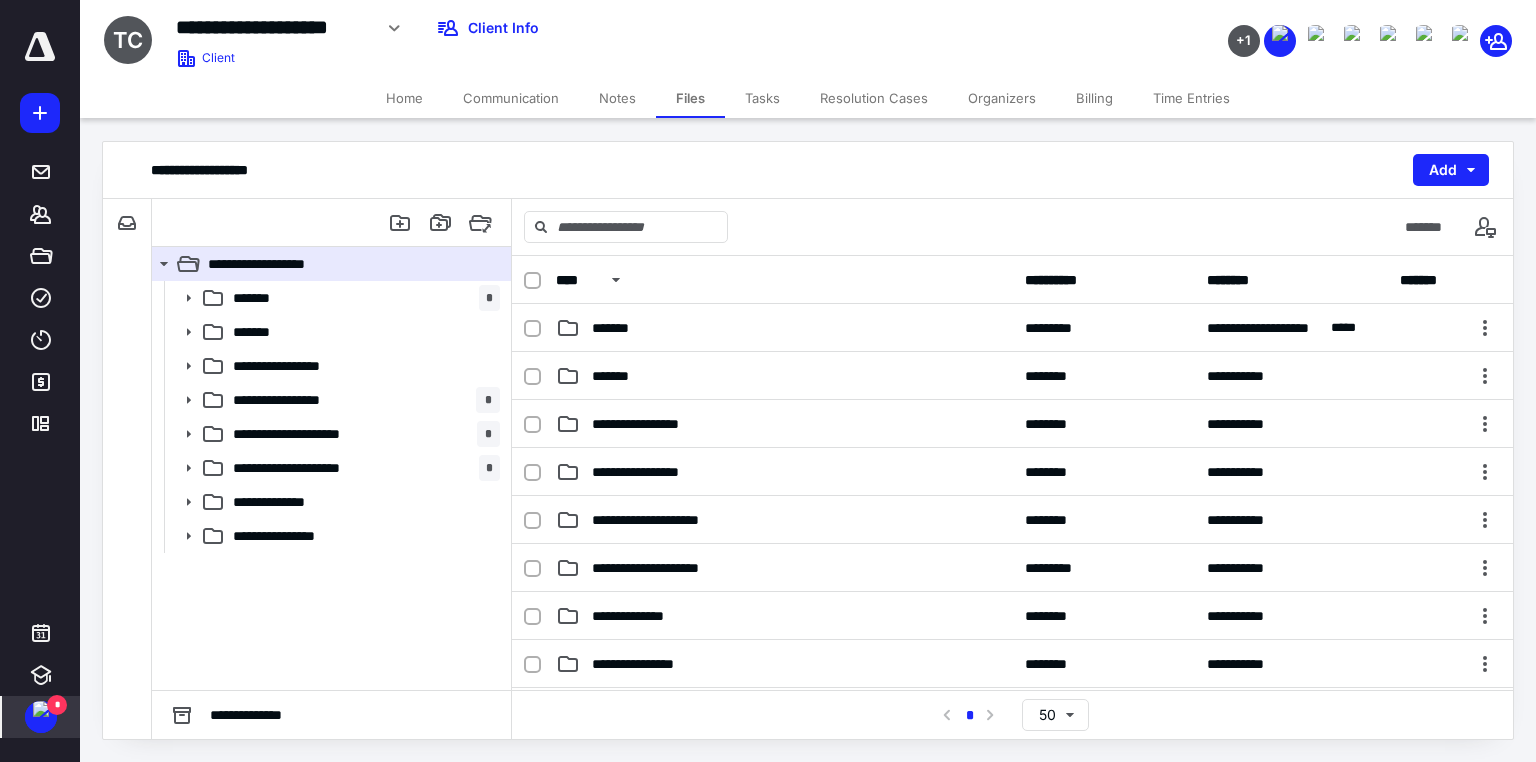 click on "*" at bounding box center [57, 705] 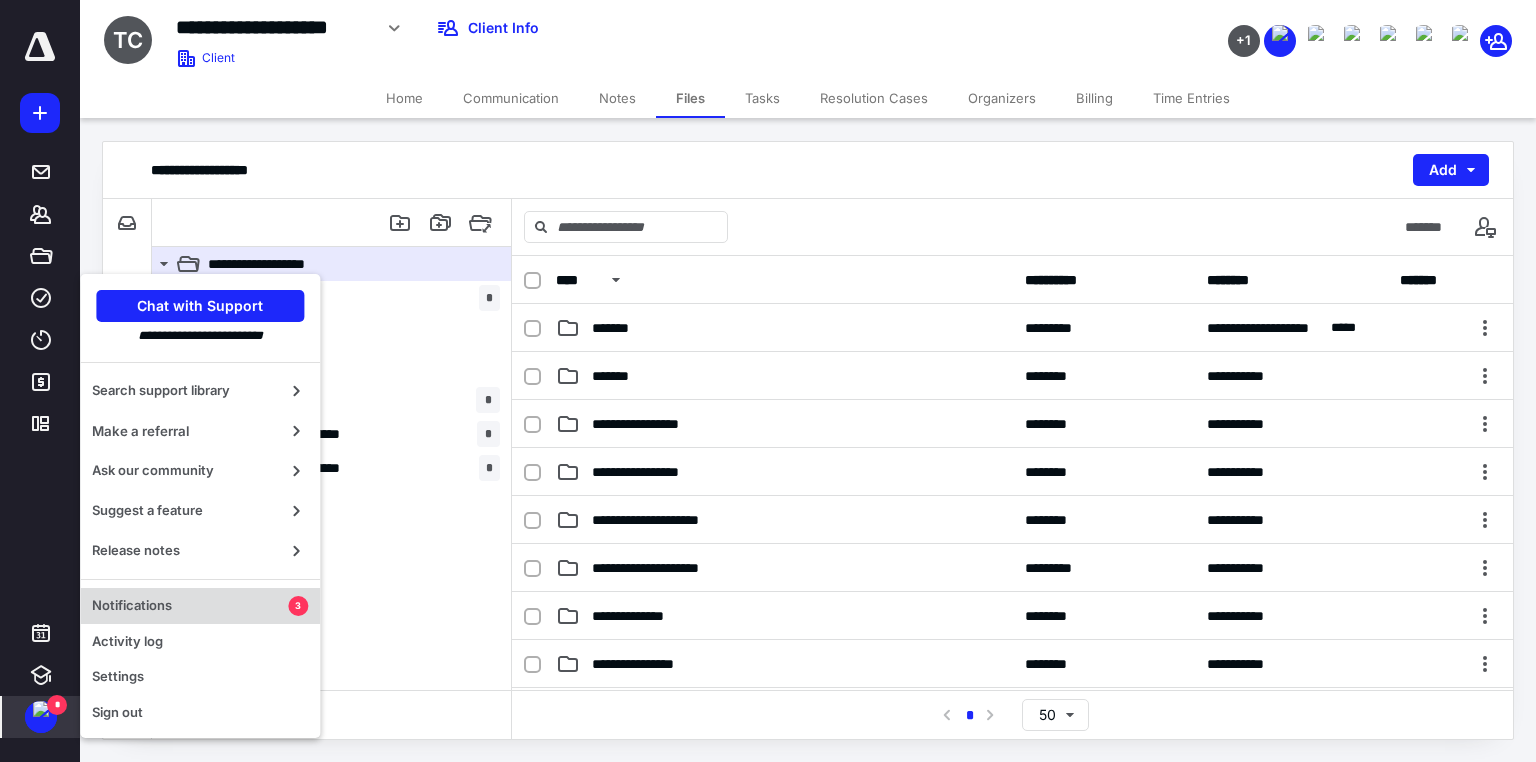 click on "Notifications" at bounding box center [190, 606] 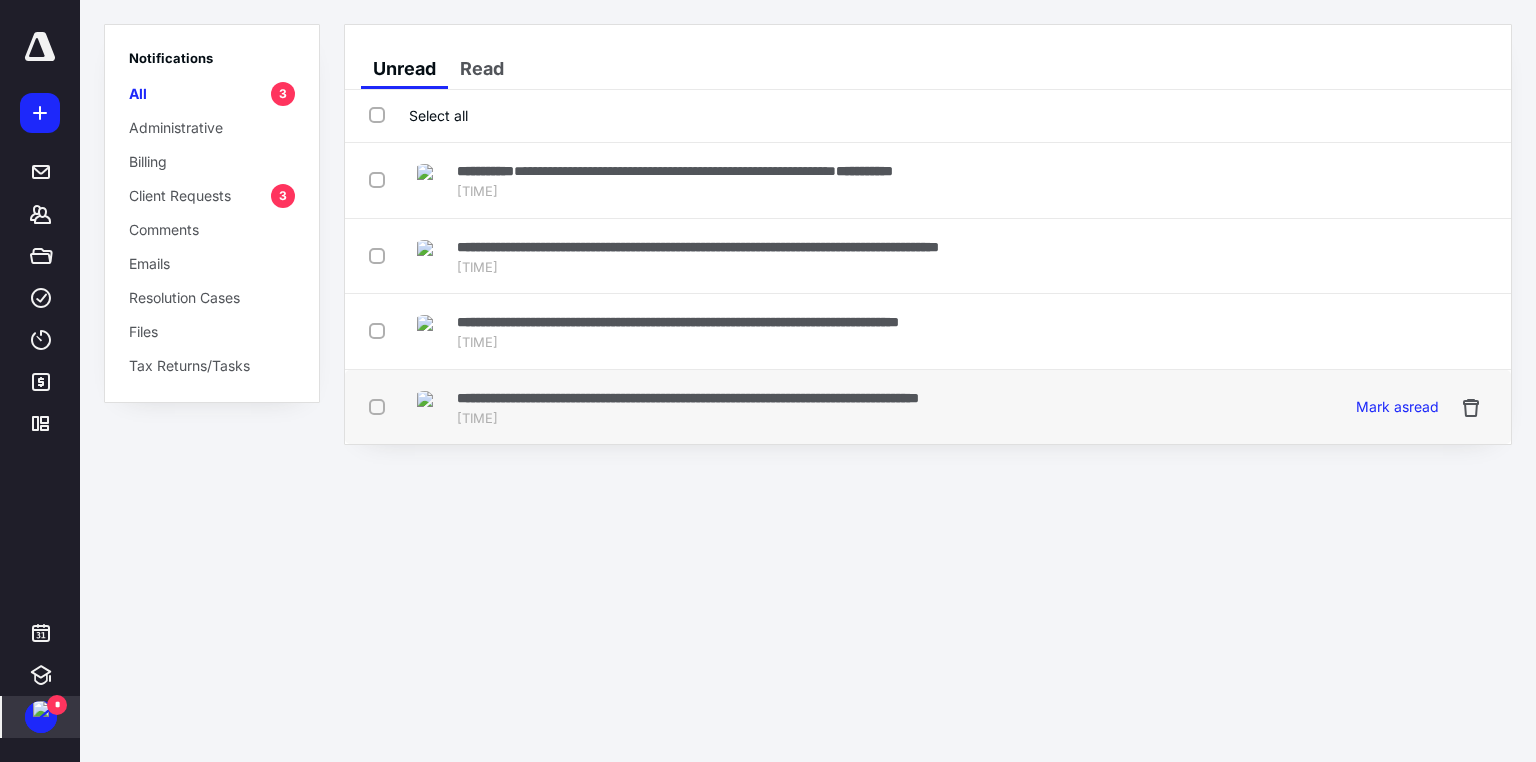 click on "**********" at bounding box center [688, 398] 